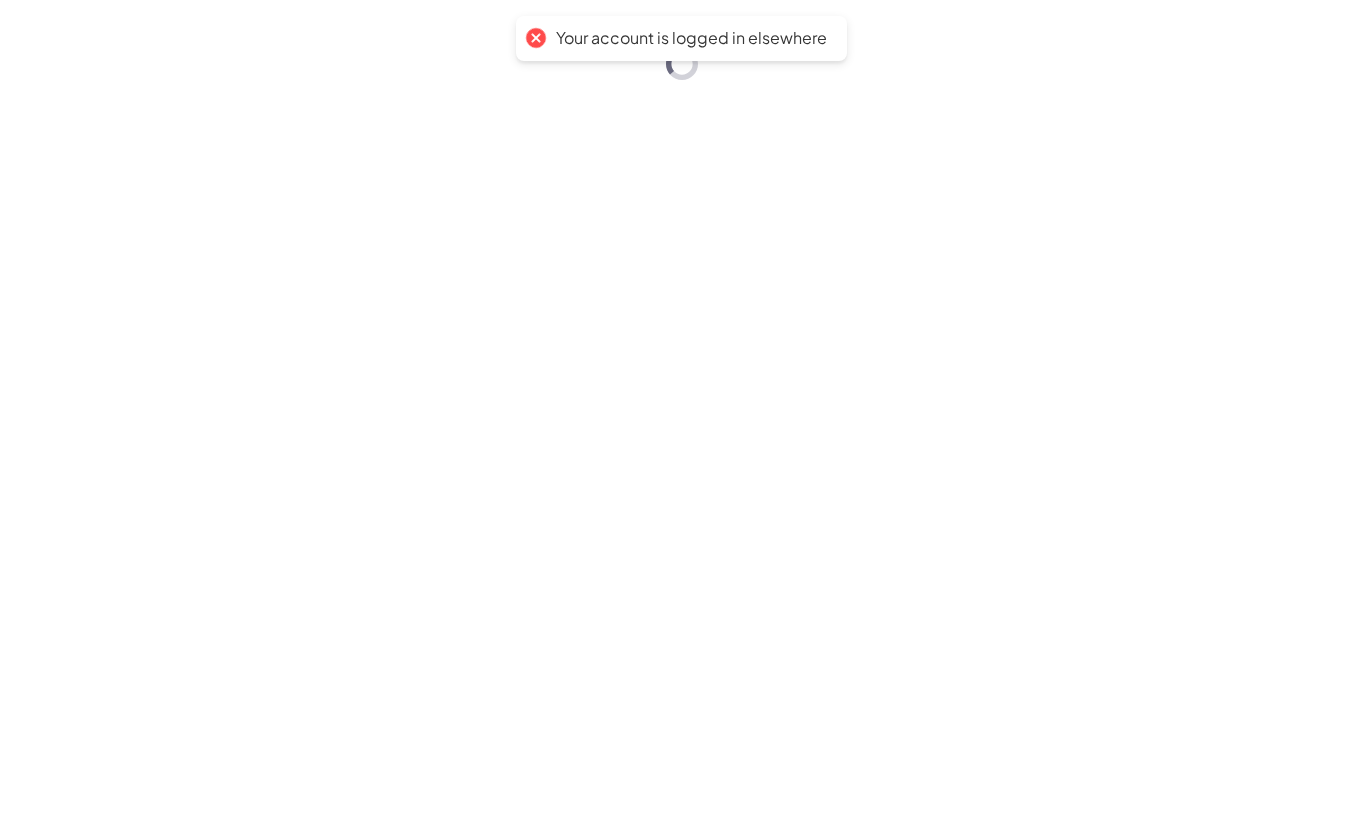 scroll, scrollTop: 0, scrollLeft: 0, axis: both 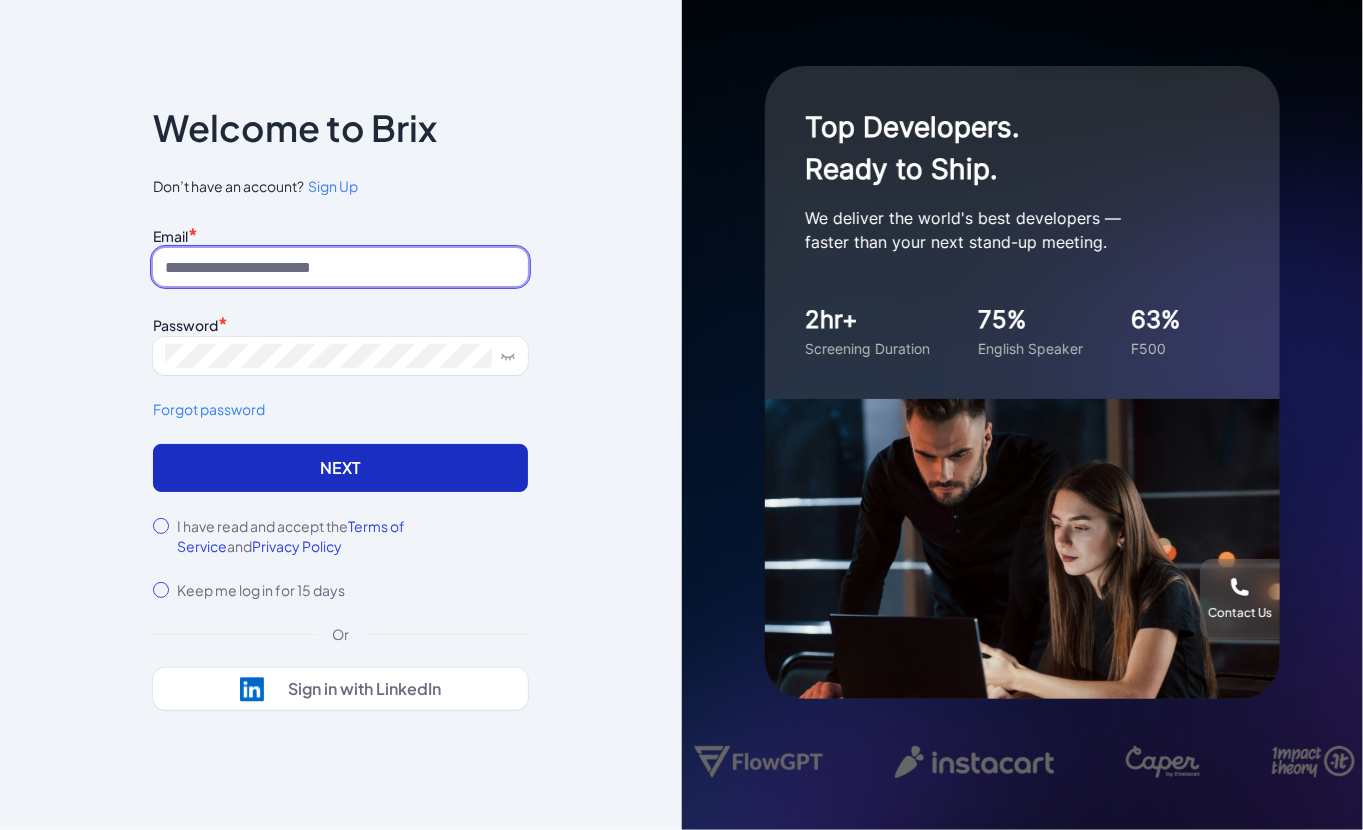 type on "**********" 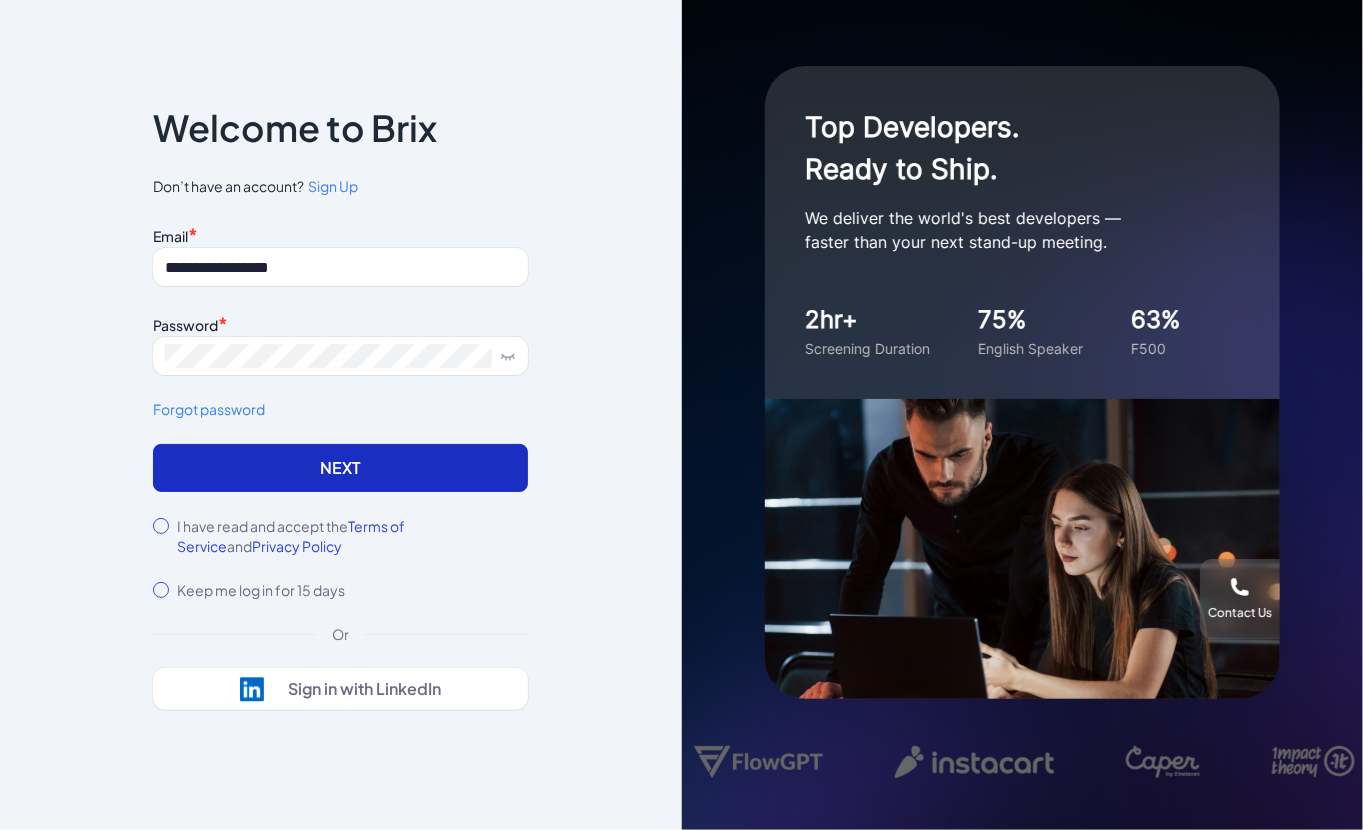 click on "Next" at bounding box center [340, 468] 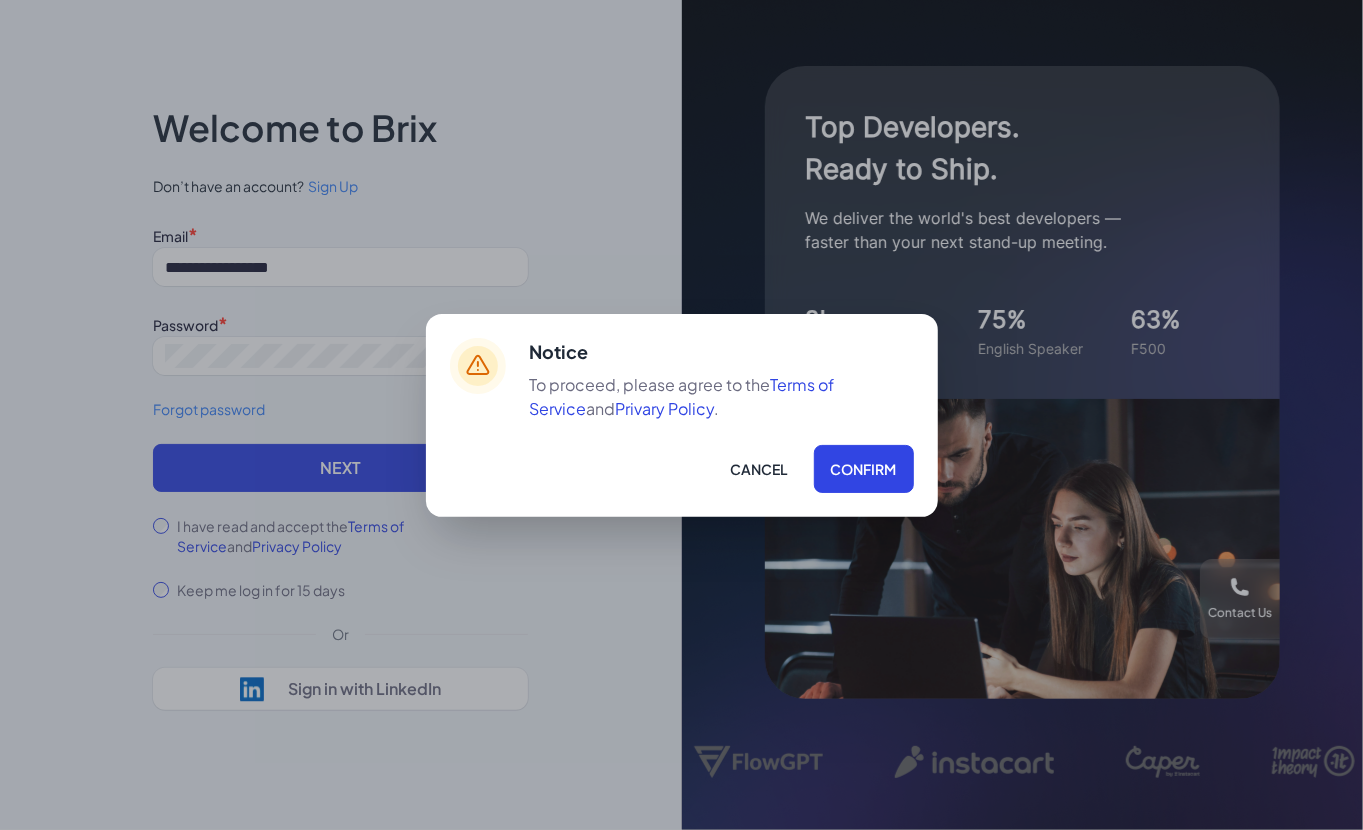 click on "Confirm" at bounding box center (864, 469) 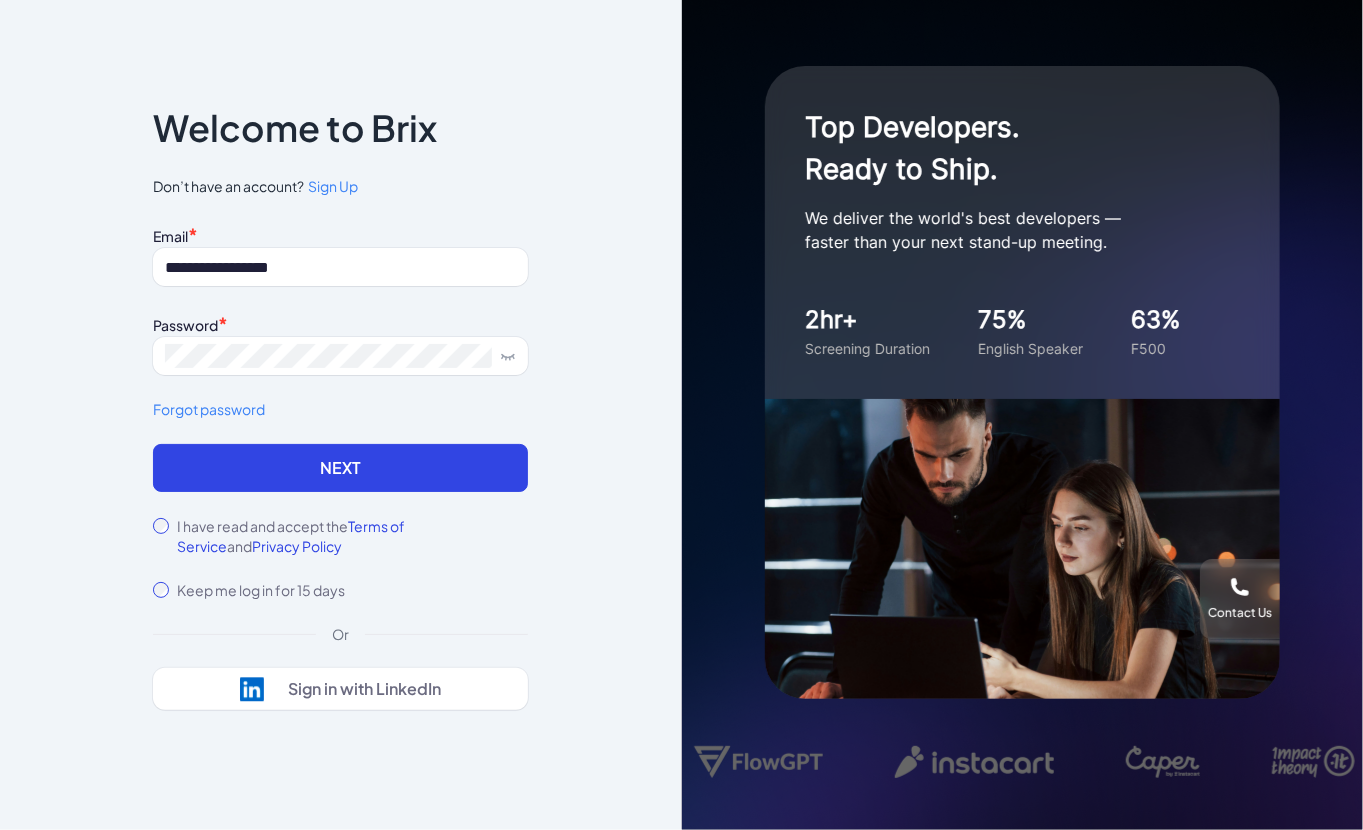 click on "**********" at bounding box center [340, 410] 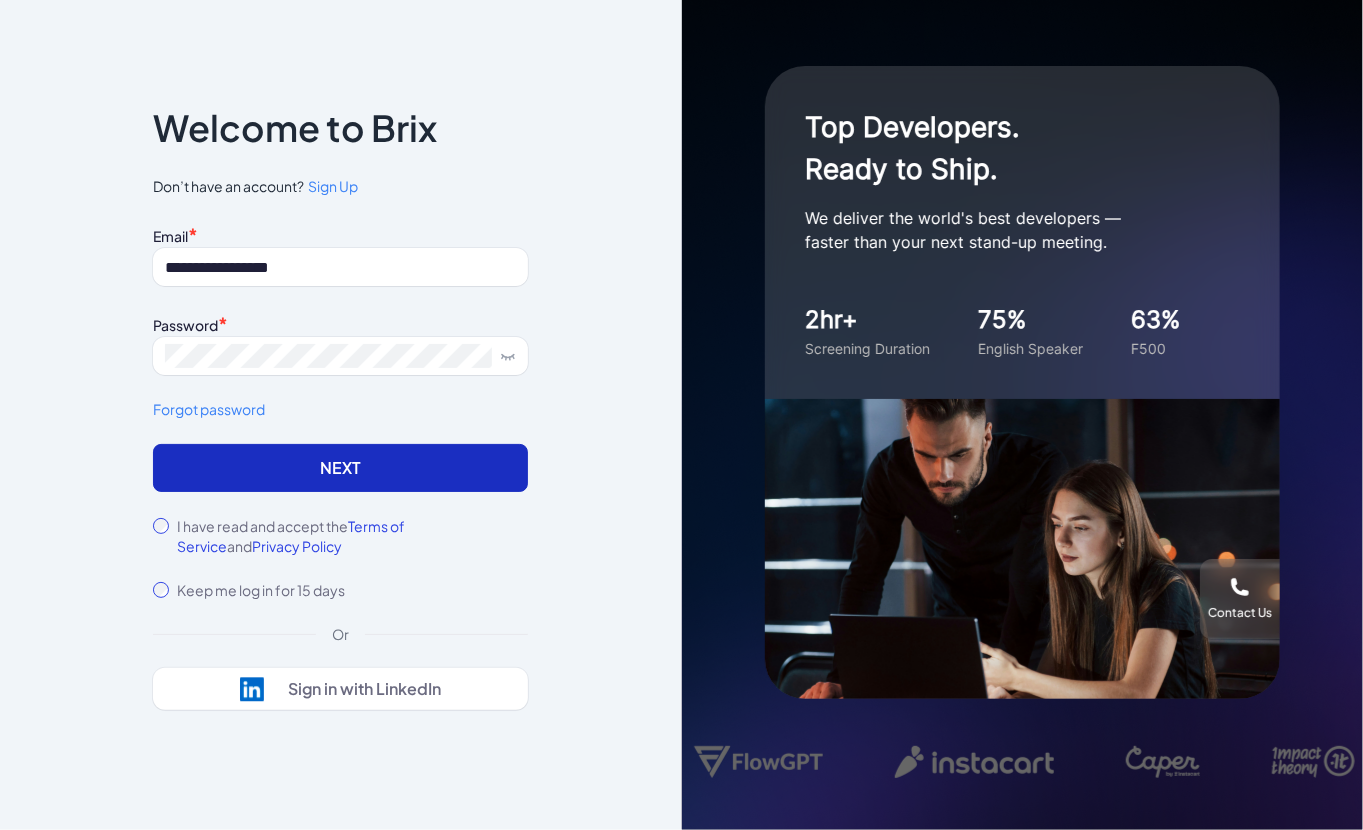 click on "Next" at bounding box center [340, 468] 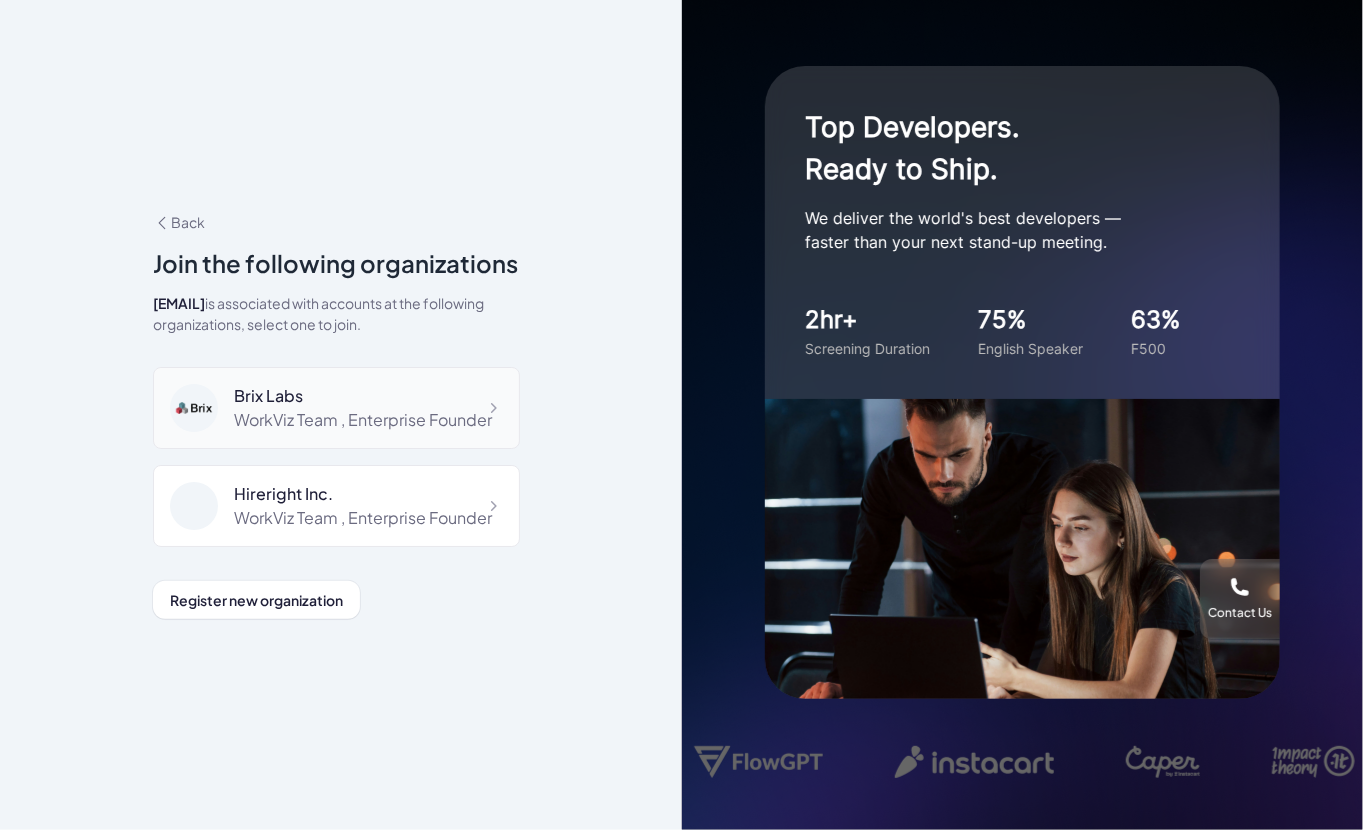 click on "WorkViz Team   , Enterprise Founder" at bounding box center (363, 420) 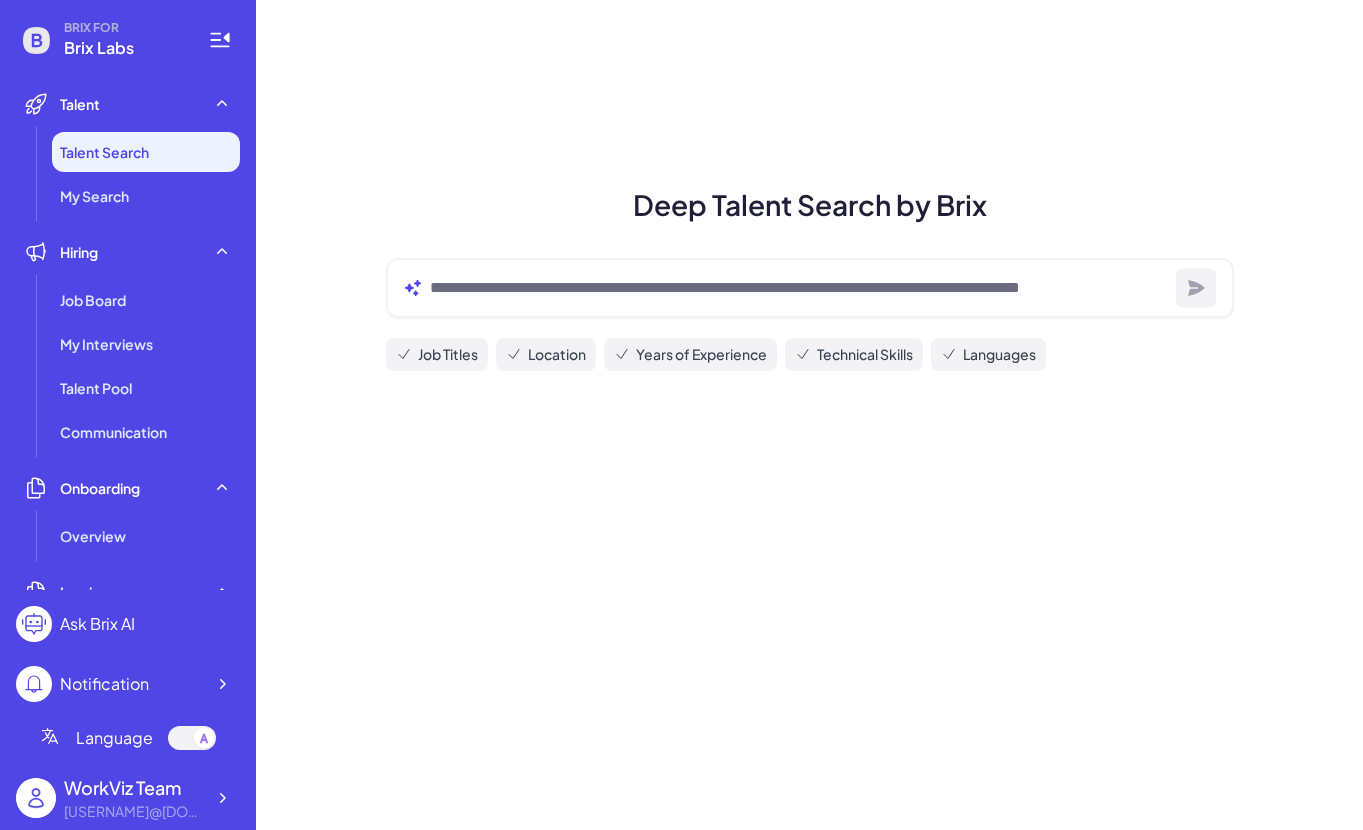 scroll, scrollTop: 0, scrollLeft: 0, axis: both 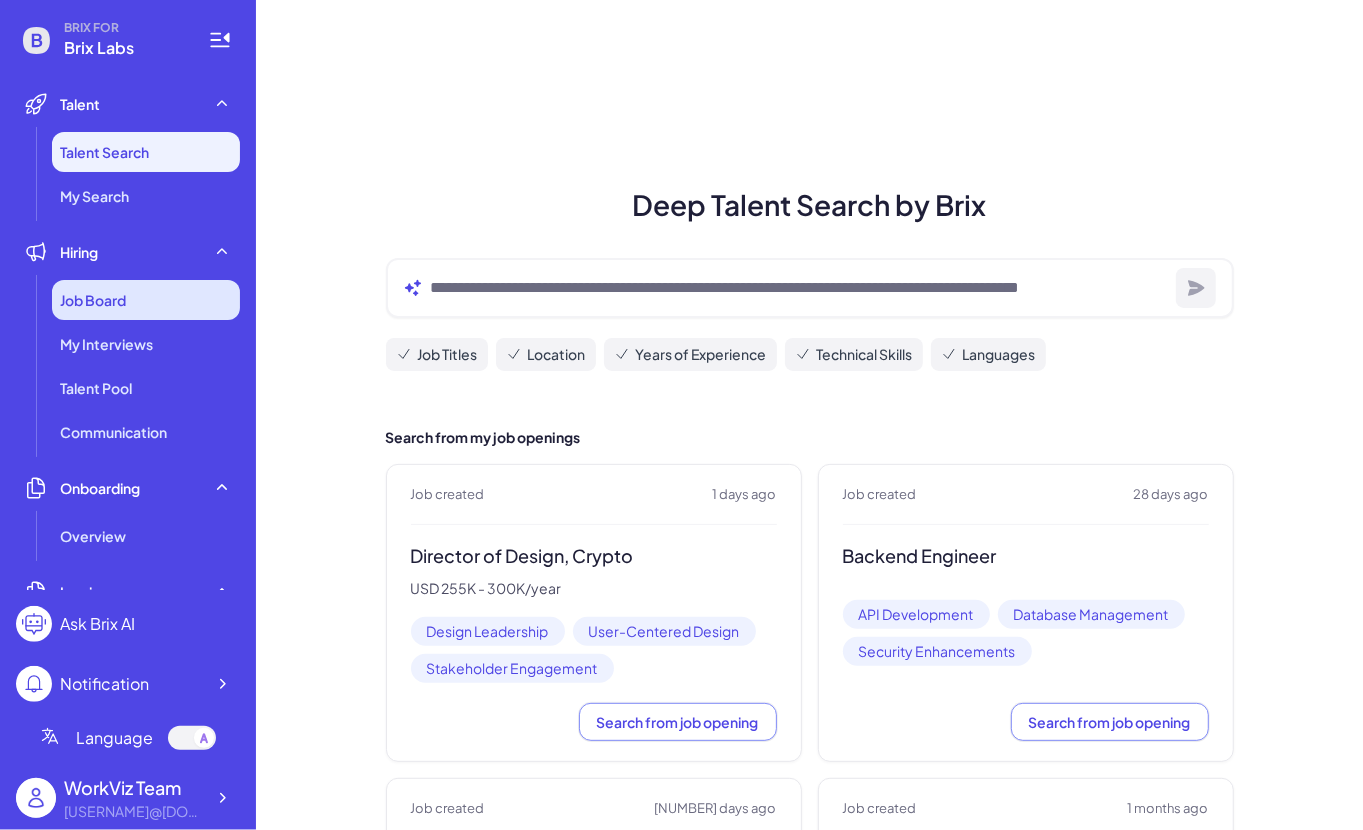 click on "Job Board" at bounding box center (93, 300) 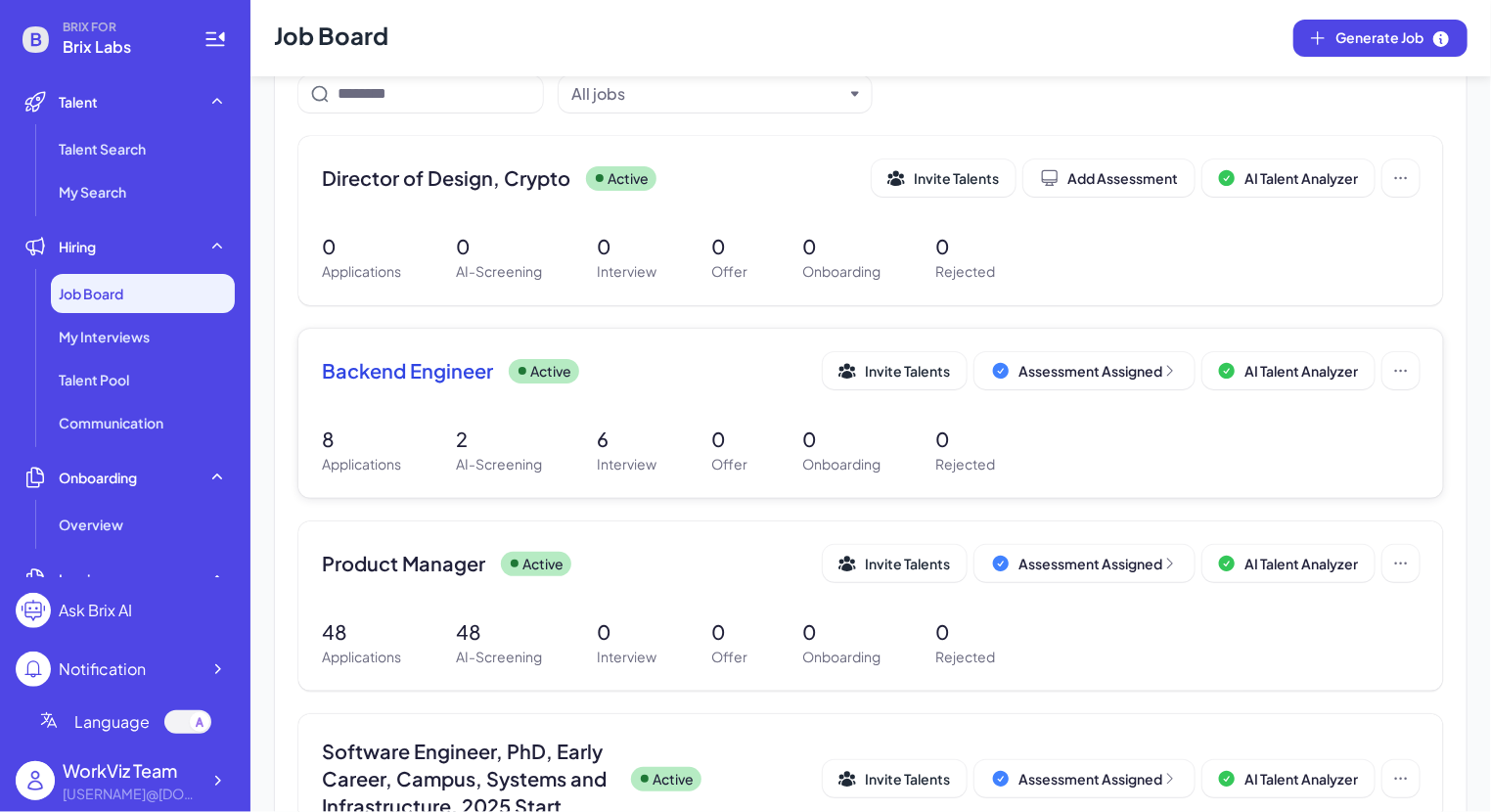 scroll, scrollTop: 260, scrollLeft: 0, axis: vertical 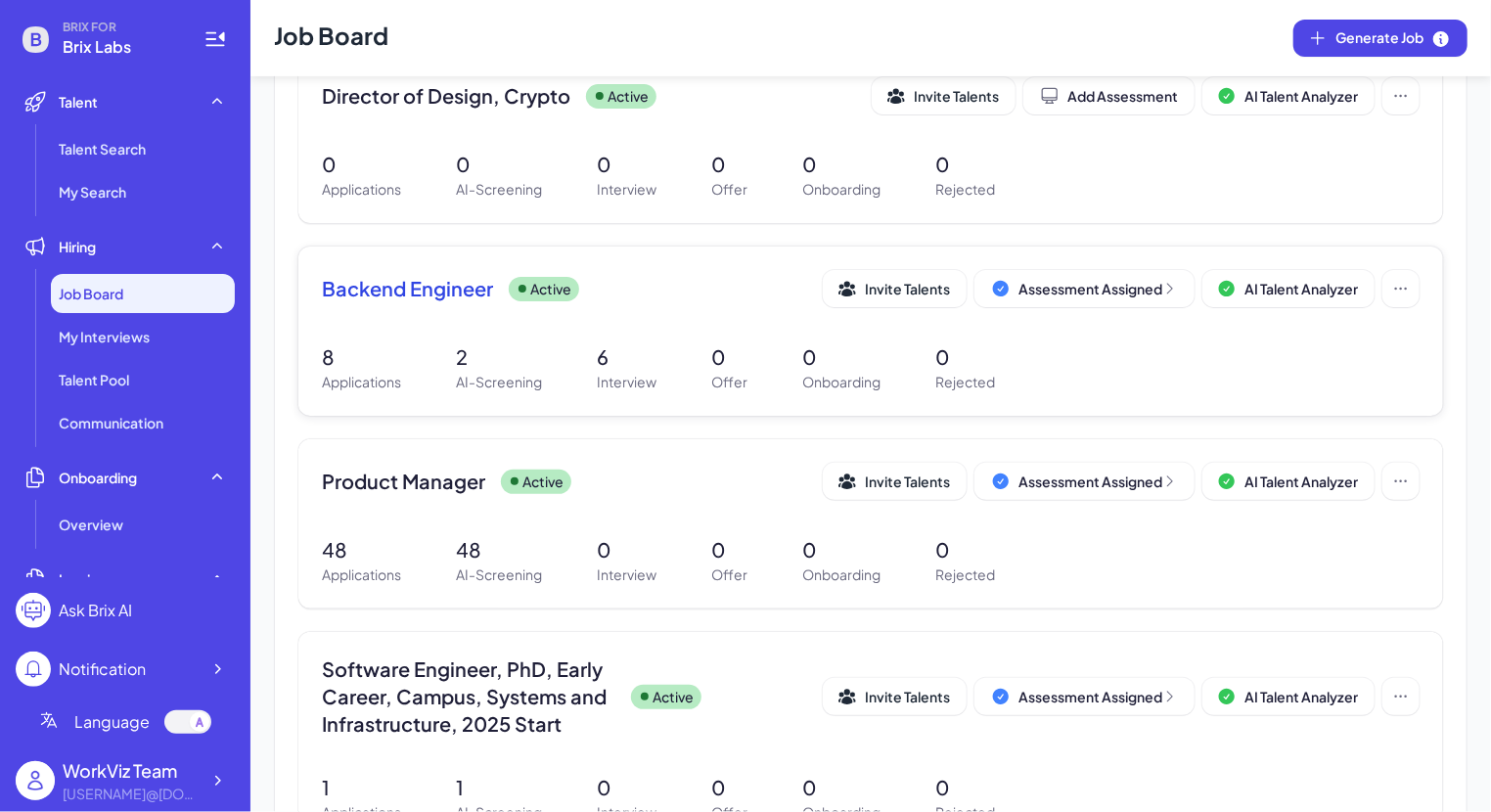 click on "Backend Engineer Active Invite Talents Assessment Assigned AI Talent Analyzer 8 Applications 2 AI-Screening 6 Interview 0 Offer 0 Onboarding 0 Rejected" at bounding box center (871, 331) 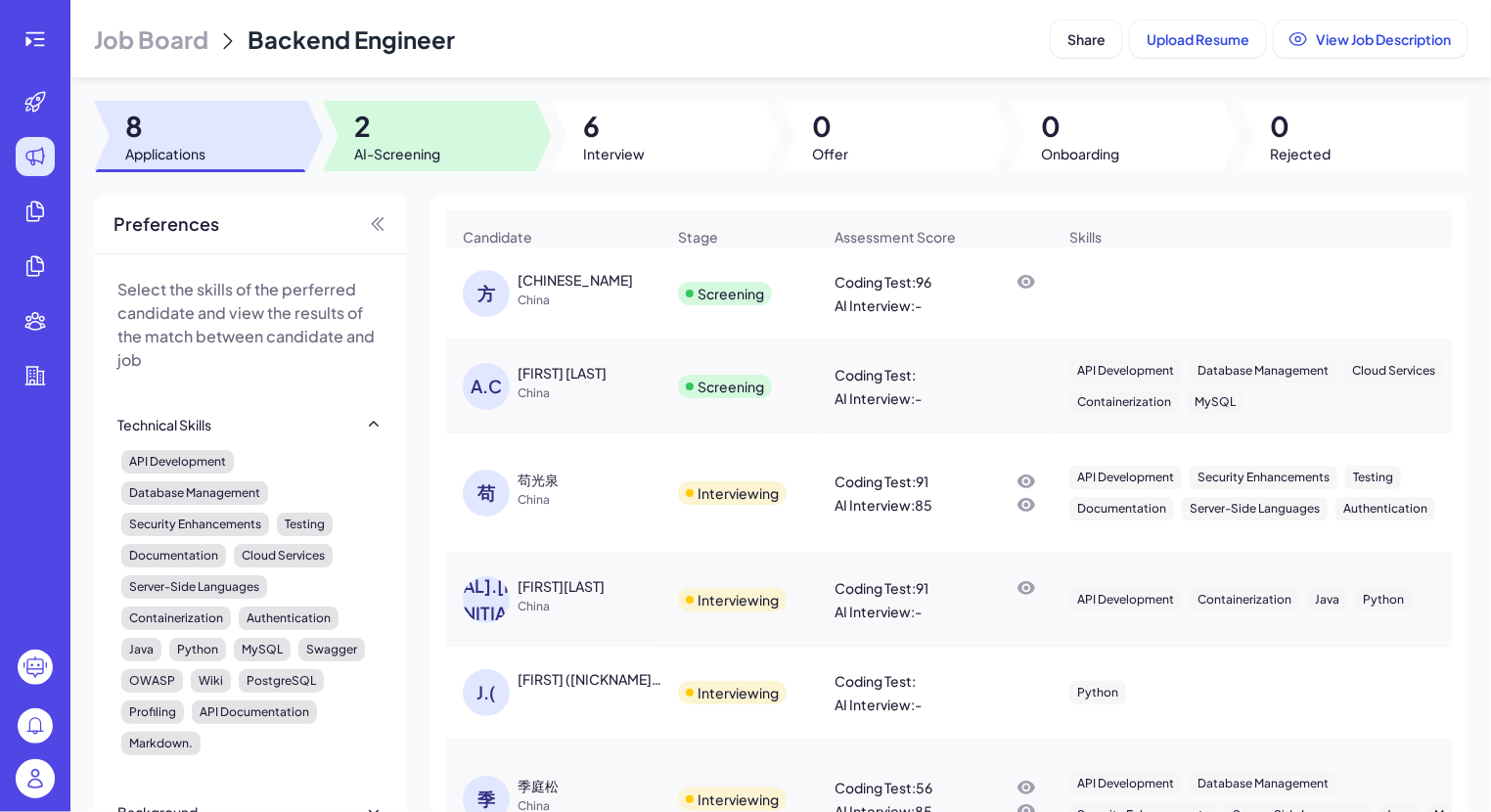 click on "AI-Screening" at bounding box center [397, 154] 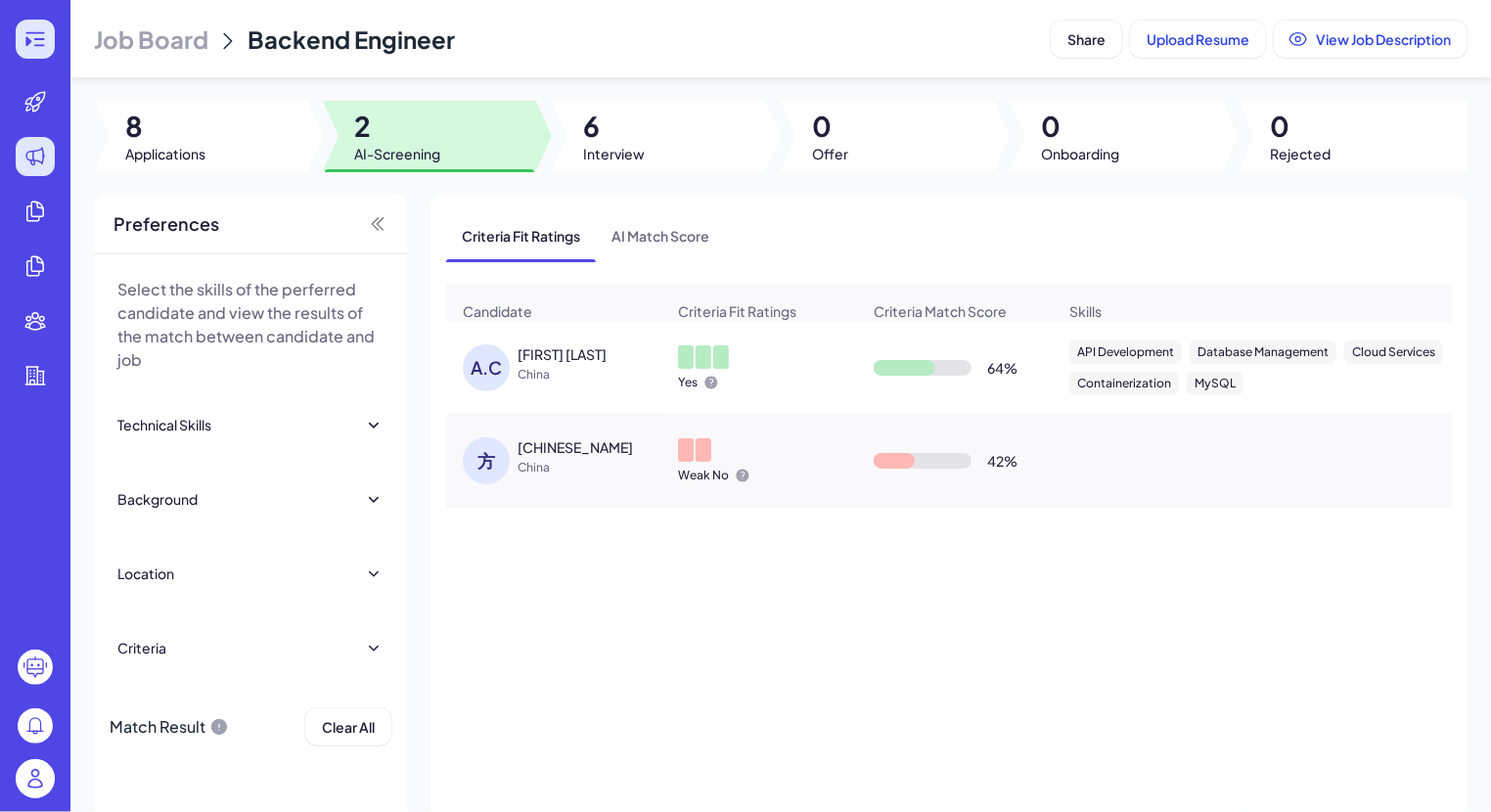 click 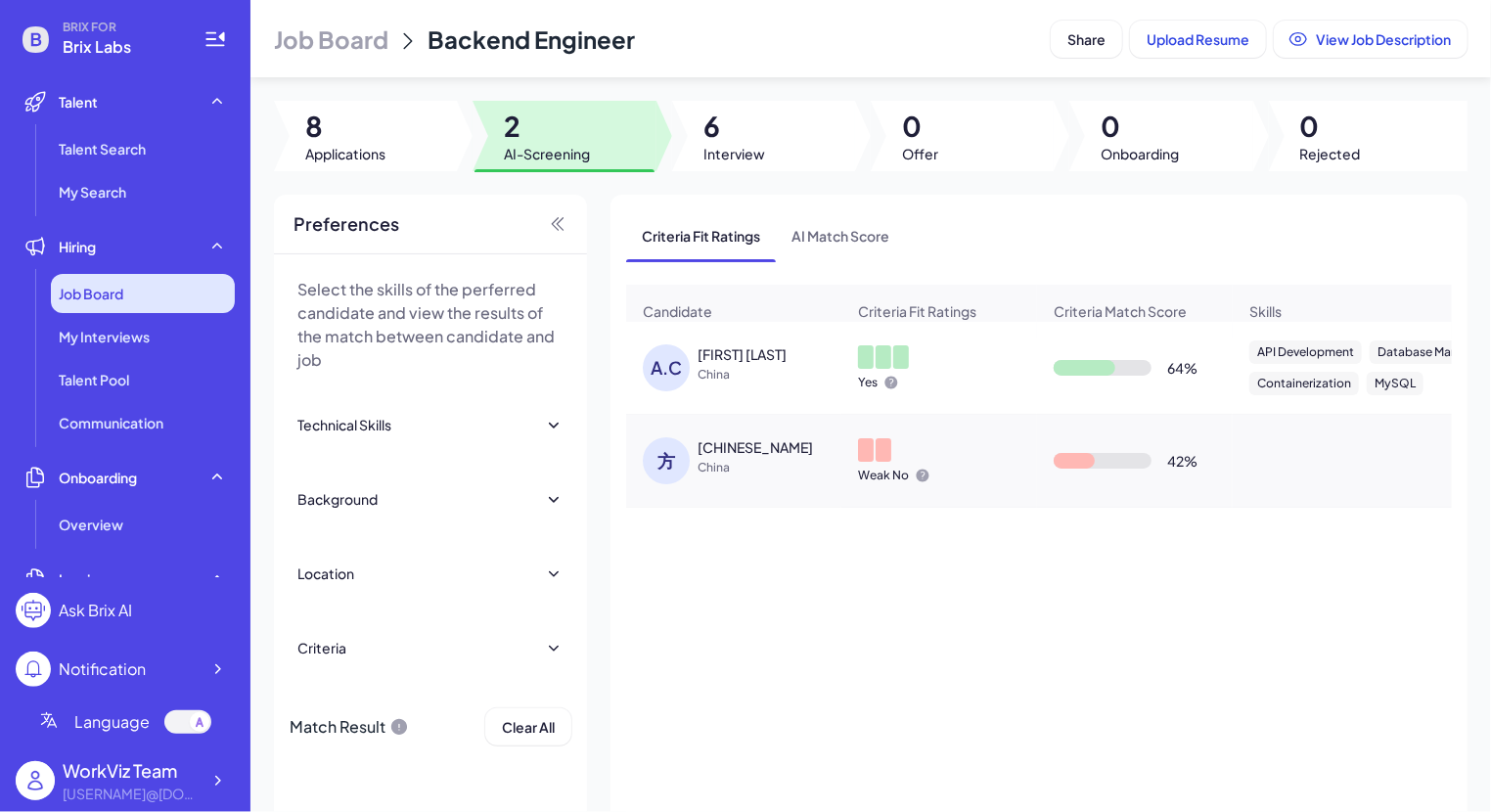 click on "Job Board" at bounding box center [143, 293] 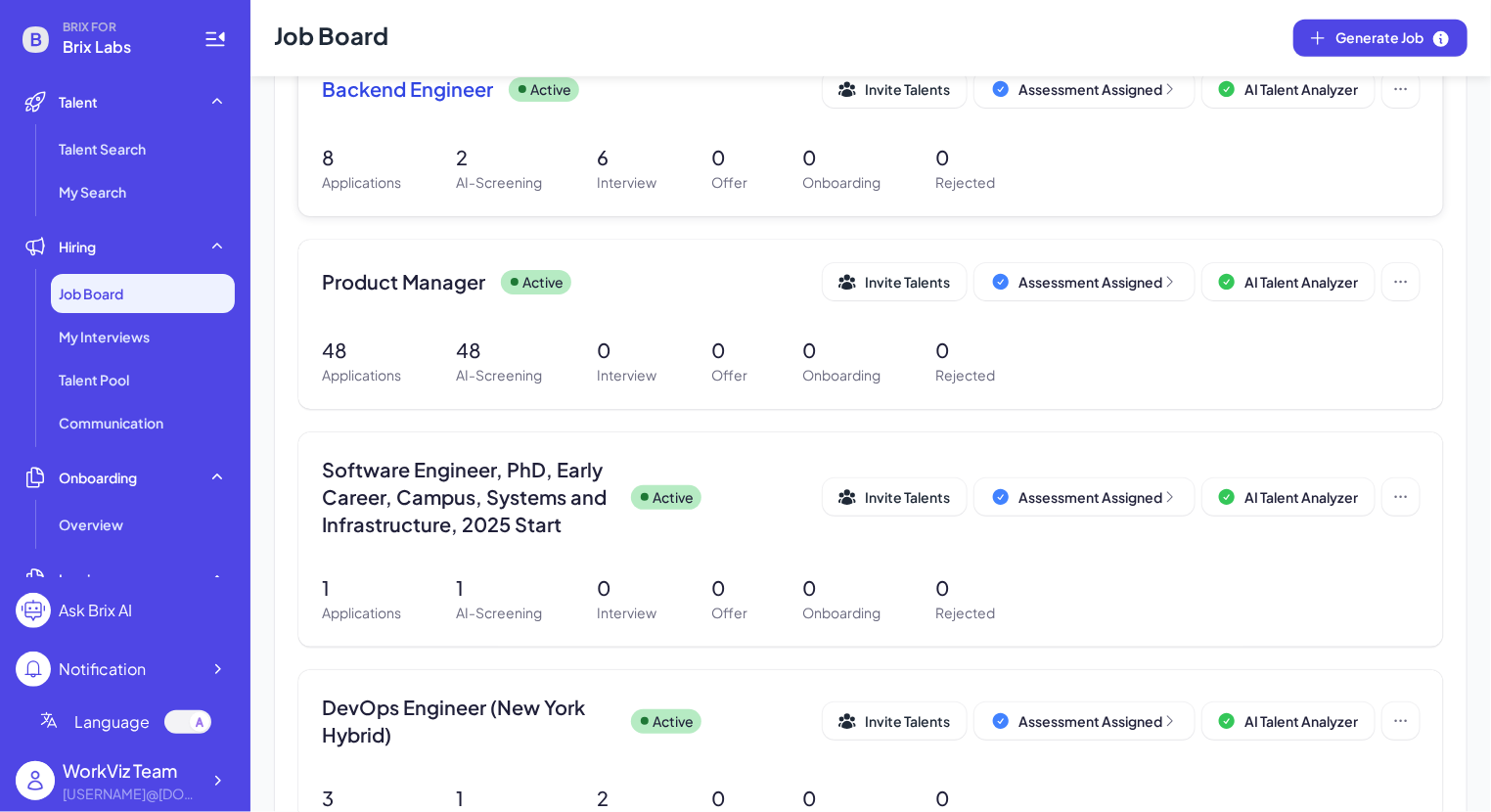 scroll, scrollTop: 409, scrollLeft: 0, axis: vertical 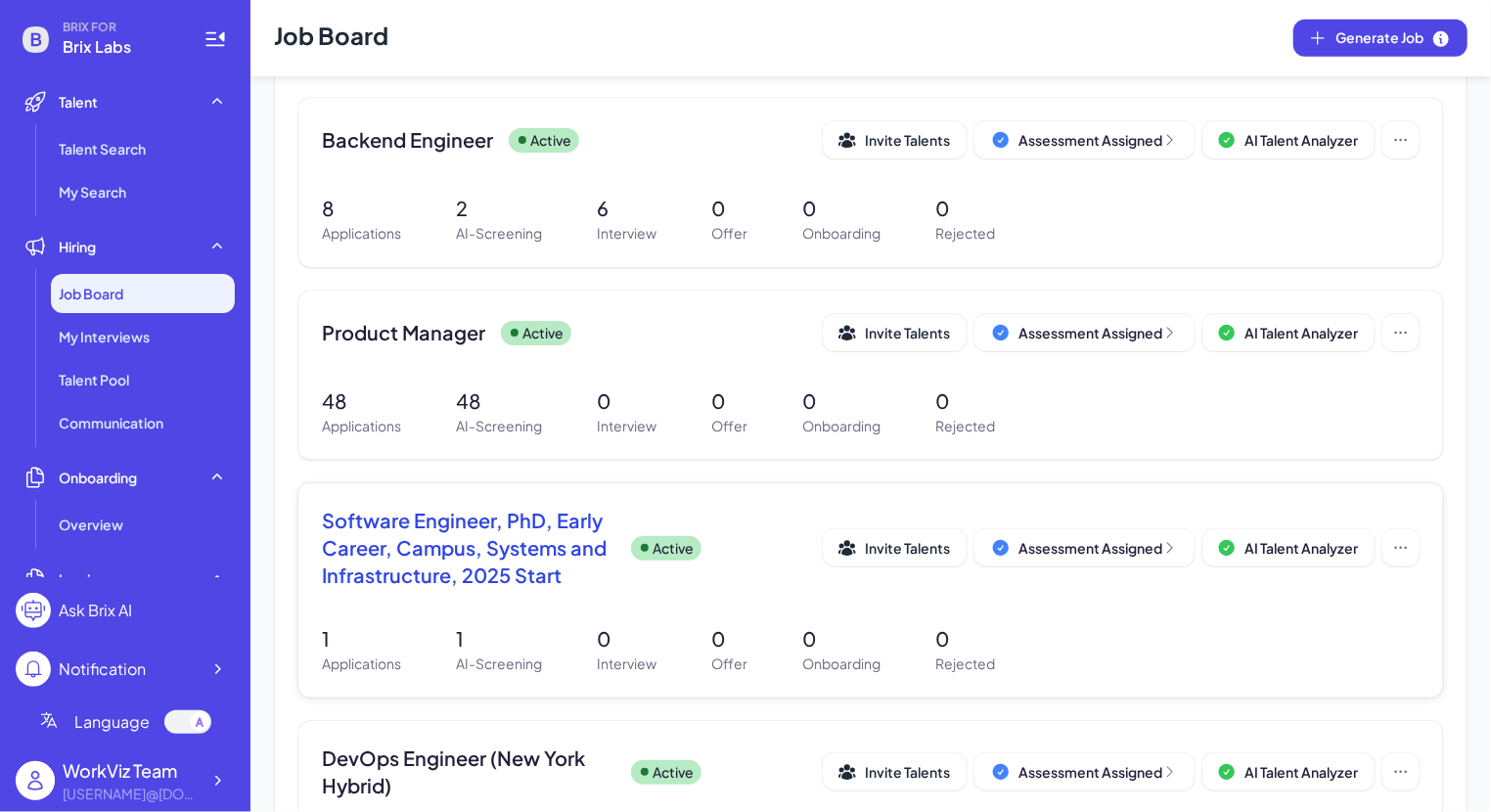 click on "Software Engineer, PhD, Early Career, Campus, Systems and Infrastructure, 2025 Start" at bounding box center (469, 548) 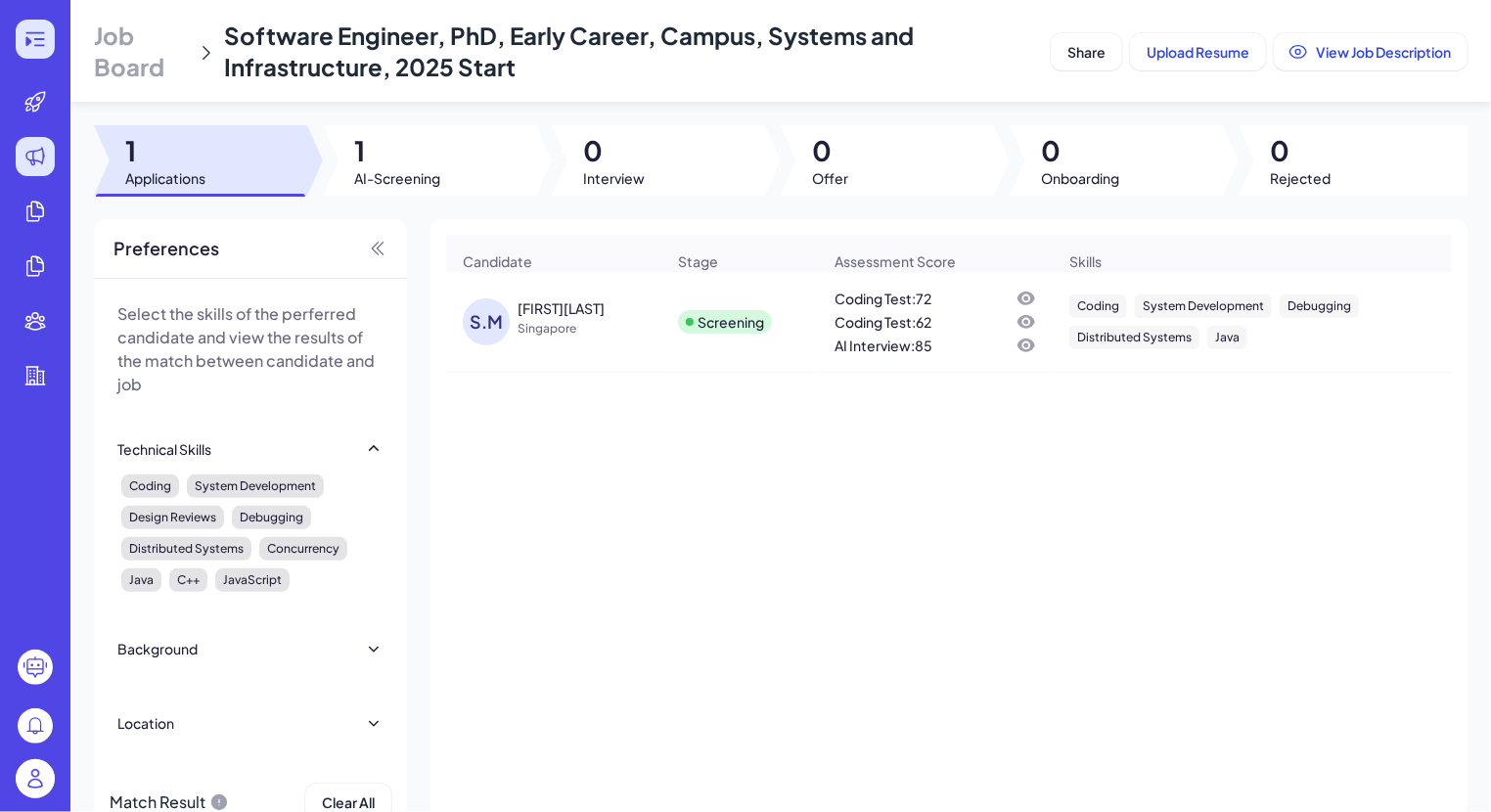 click 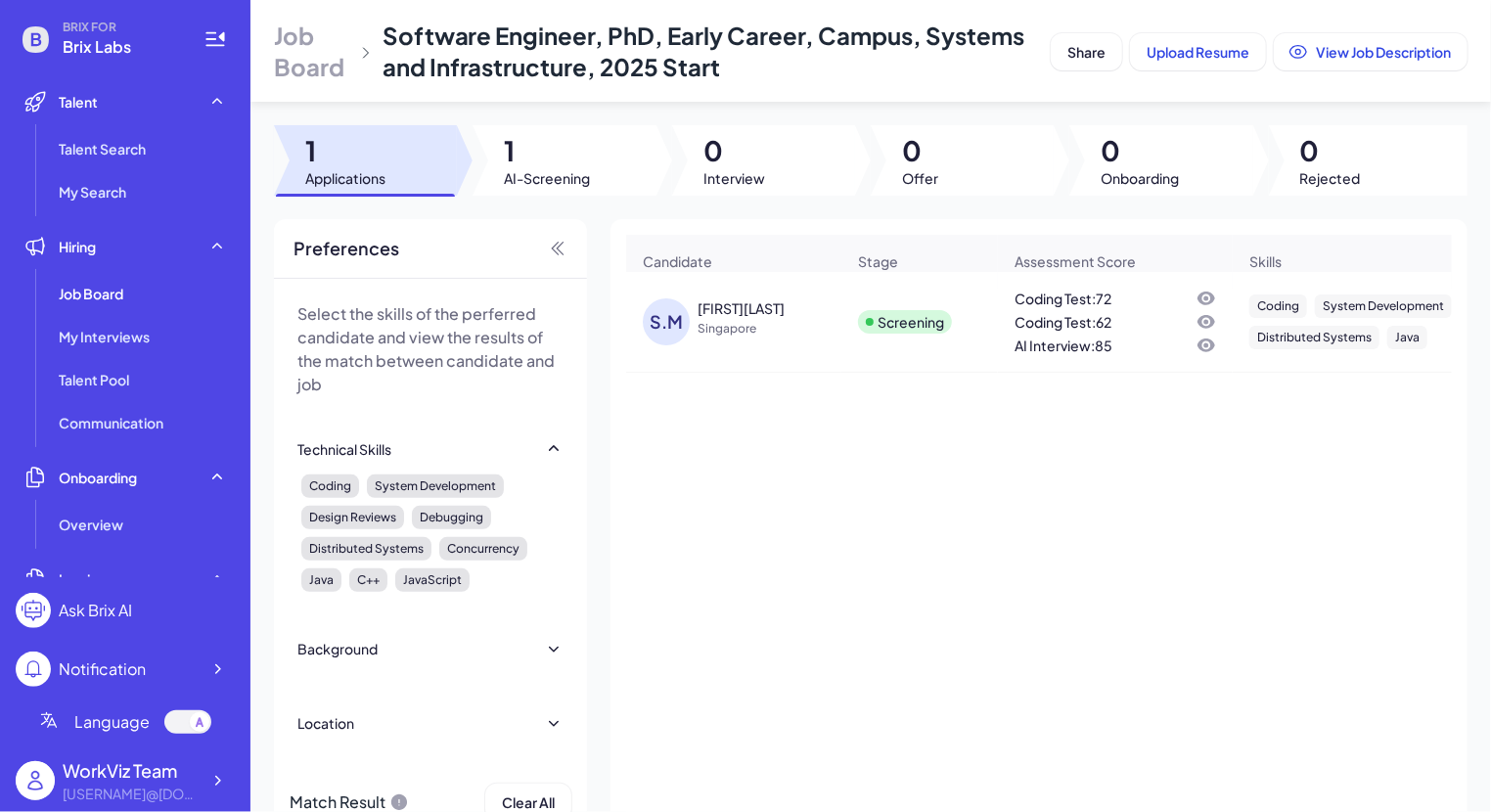 click on "Job Board My Interviews Talent Pool Communication" at bounding box center [125, 358] 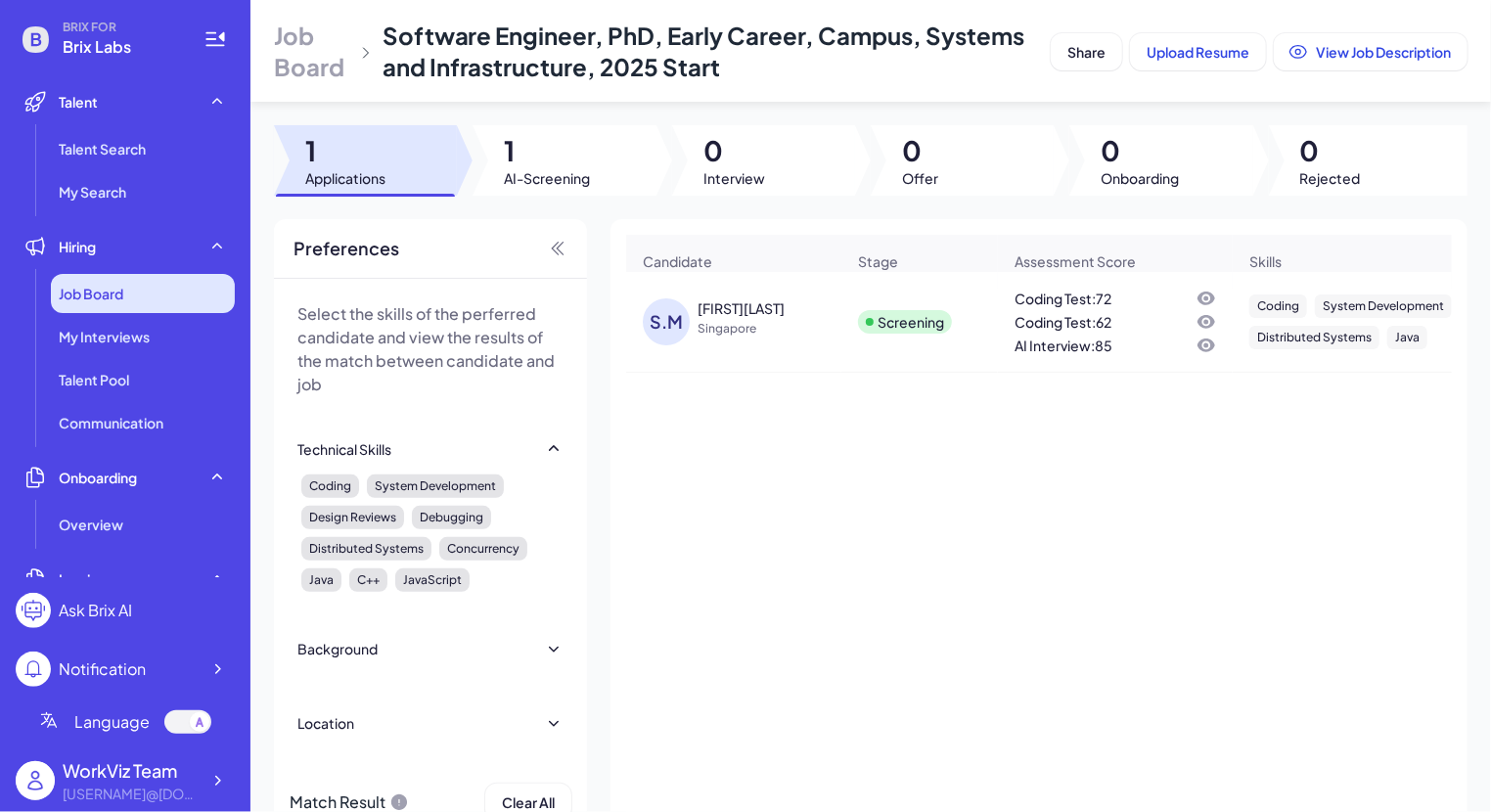 click on "Job Board" at bounding box center (143, 293) 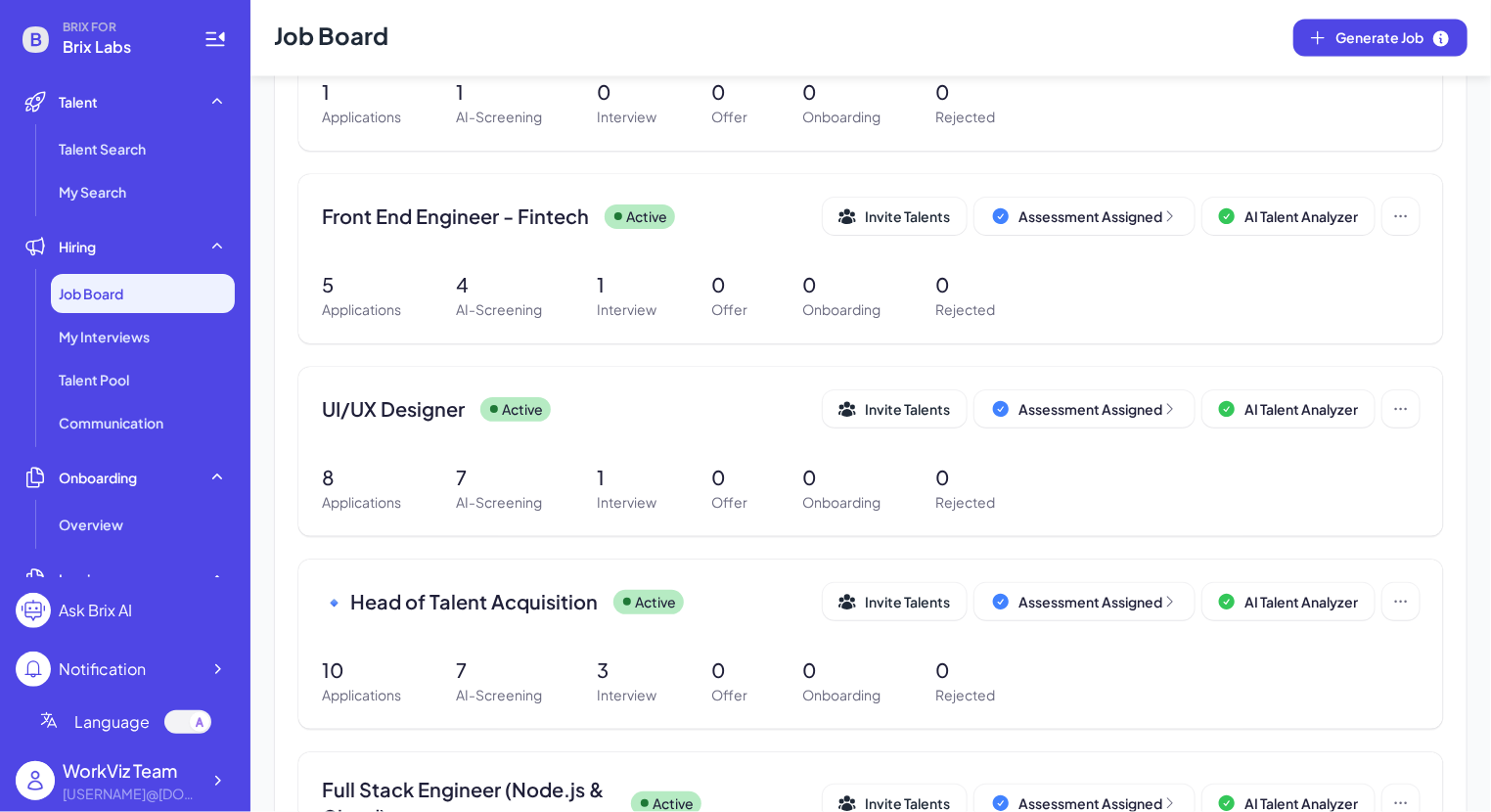 scroll, scrollTop: 1561, scrollLeft: 0, axis: vertical 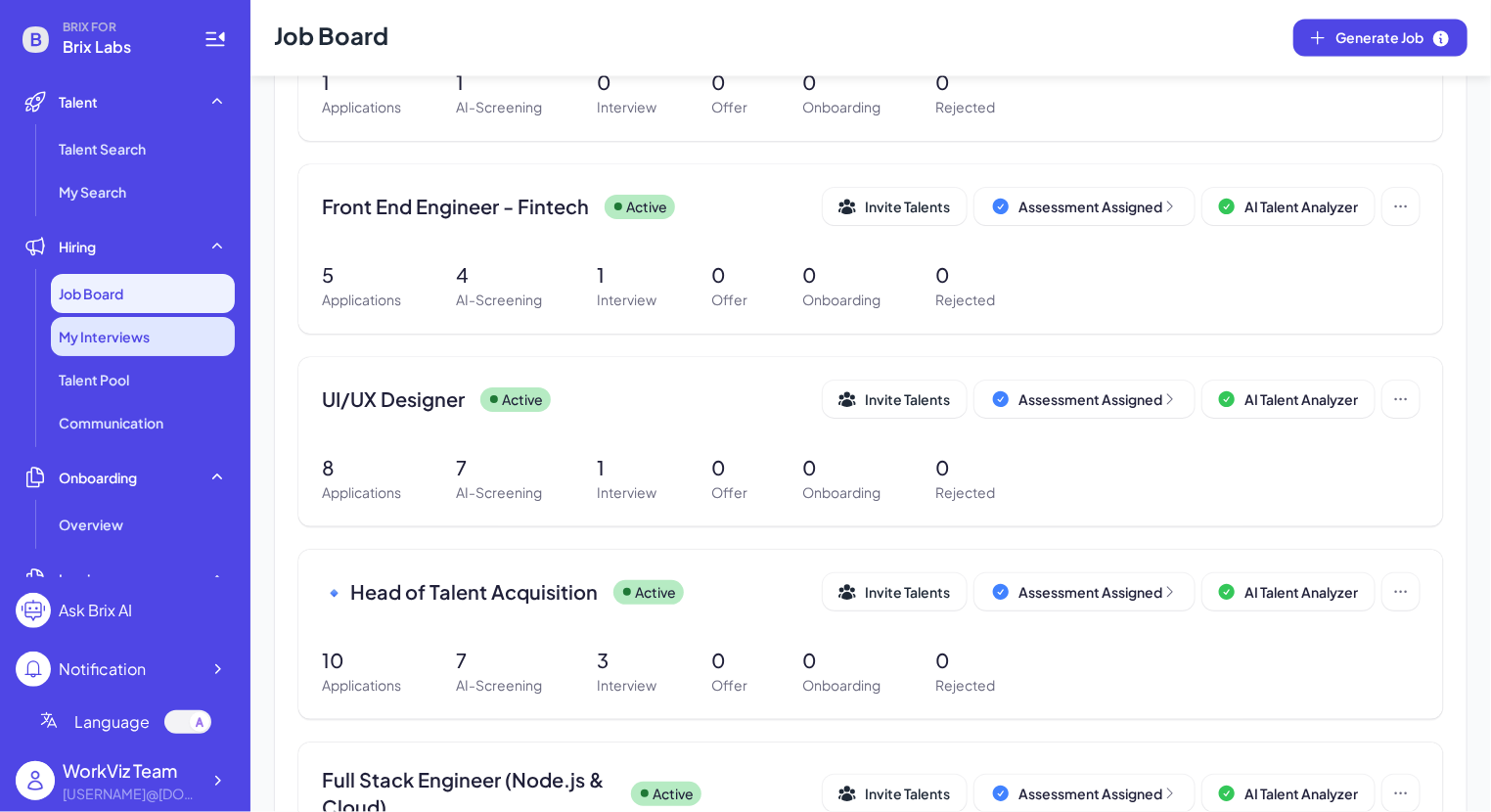 click on "My Interviews" at bounding box center (104, 337) 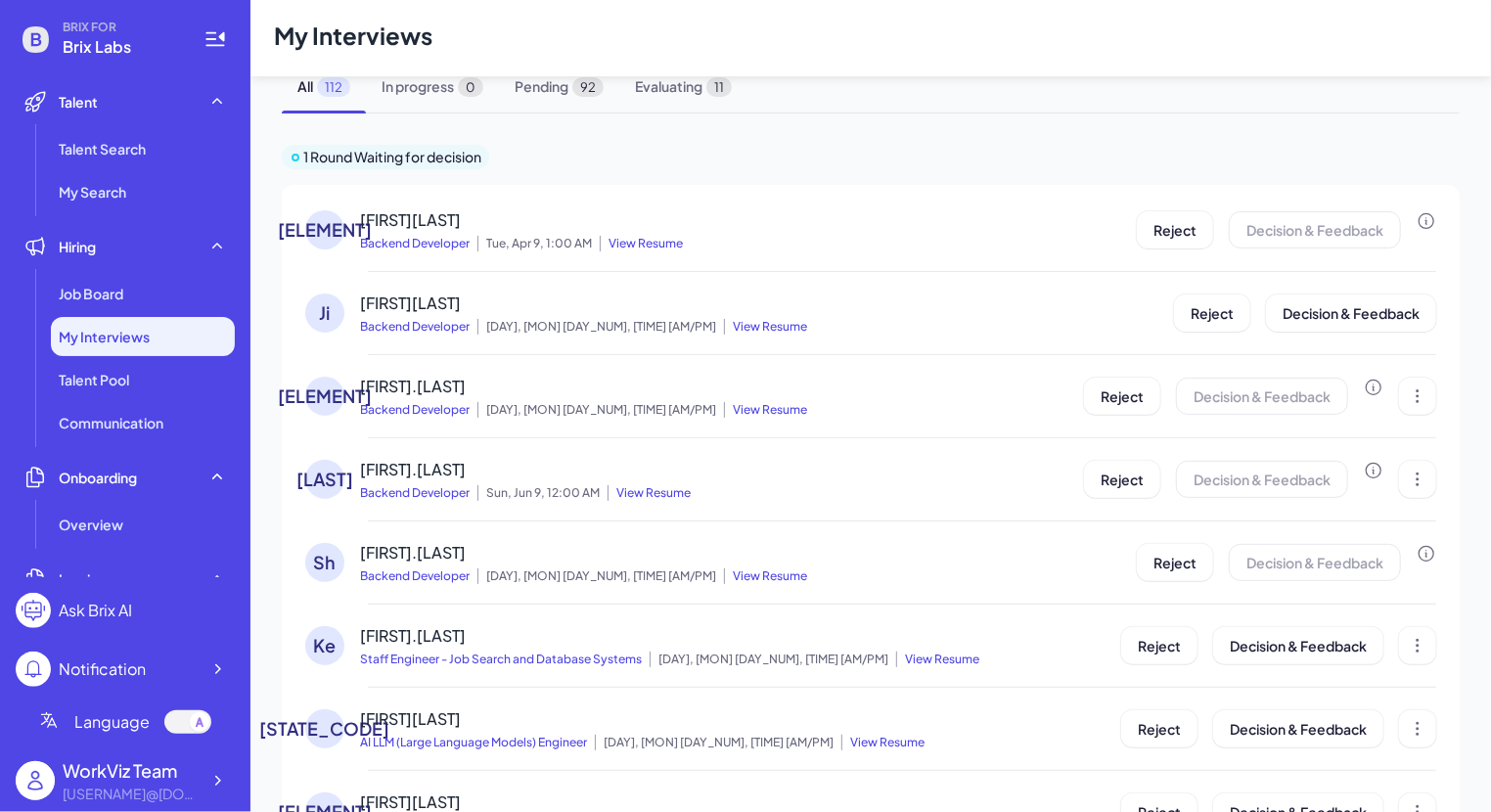 scroll, scrollTop: 0, scrollLeft: 0, axis: both 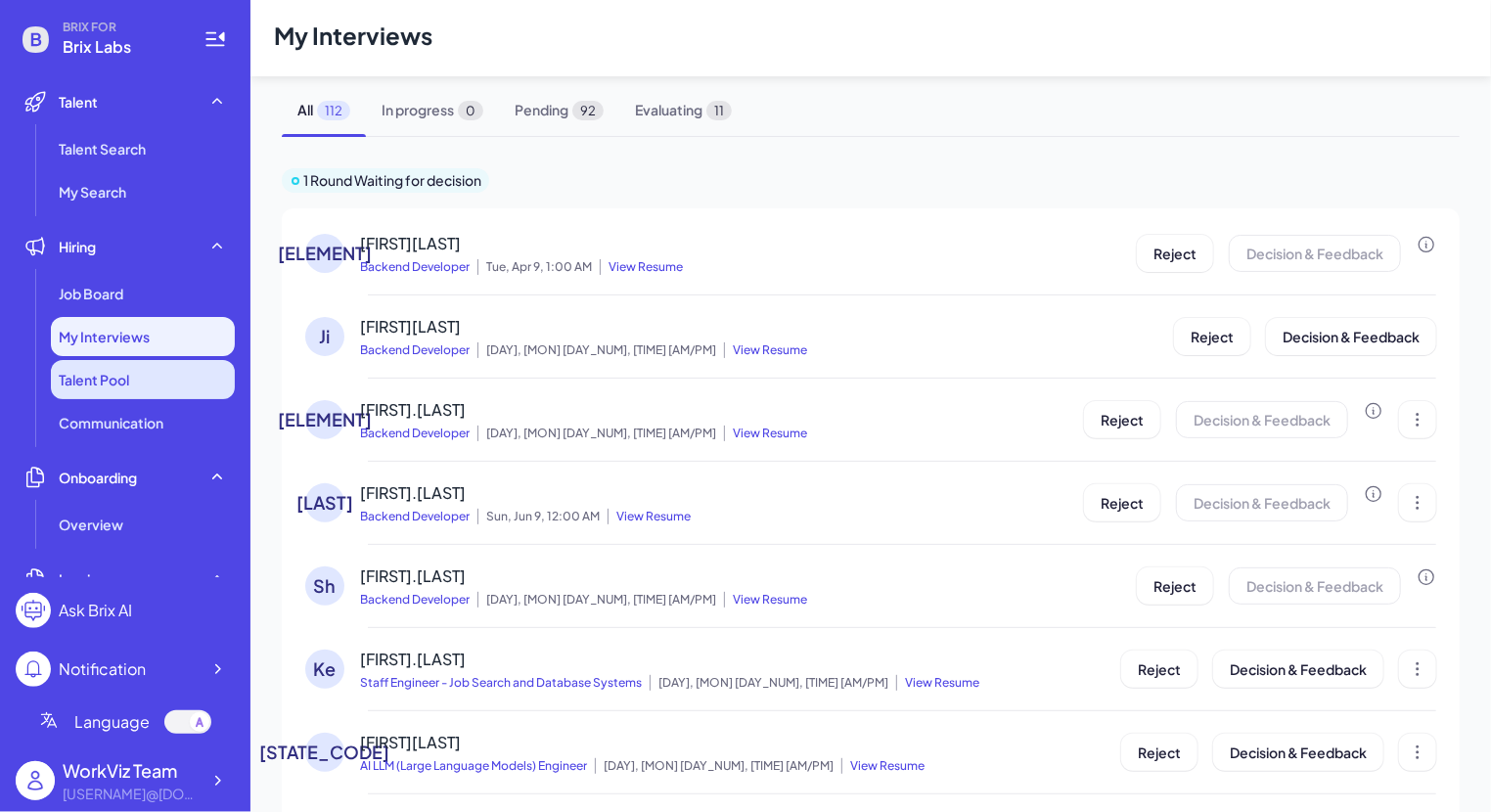 click on "Talent Pool" at bounding box center (143, 380) 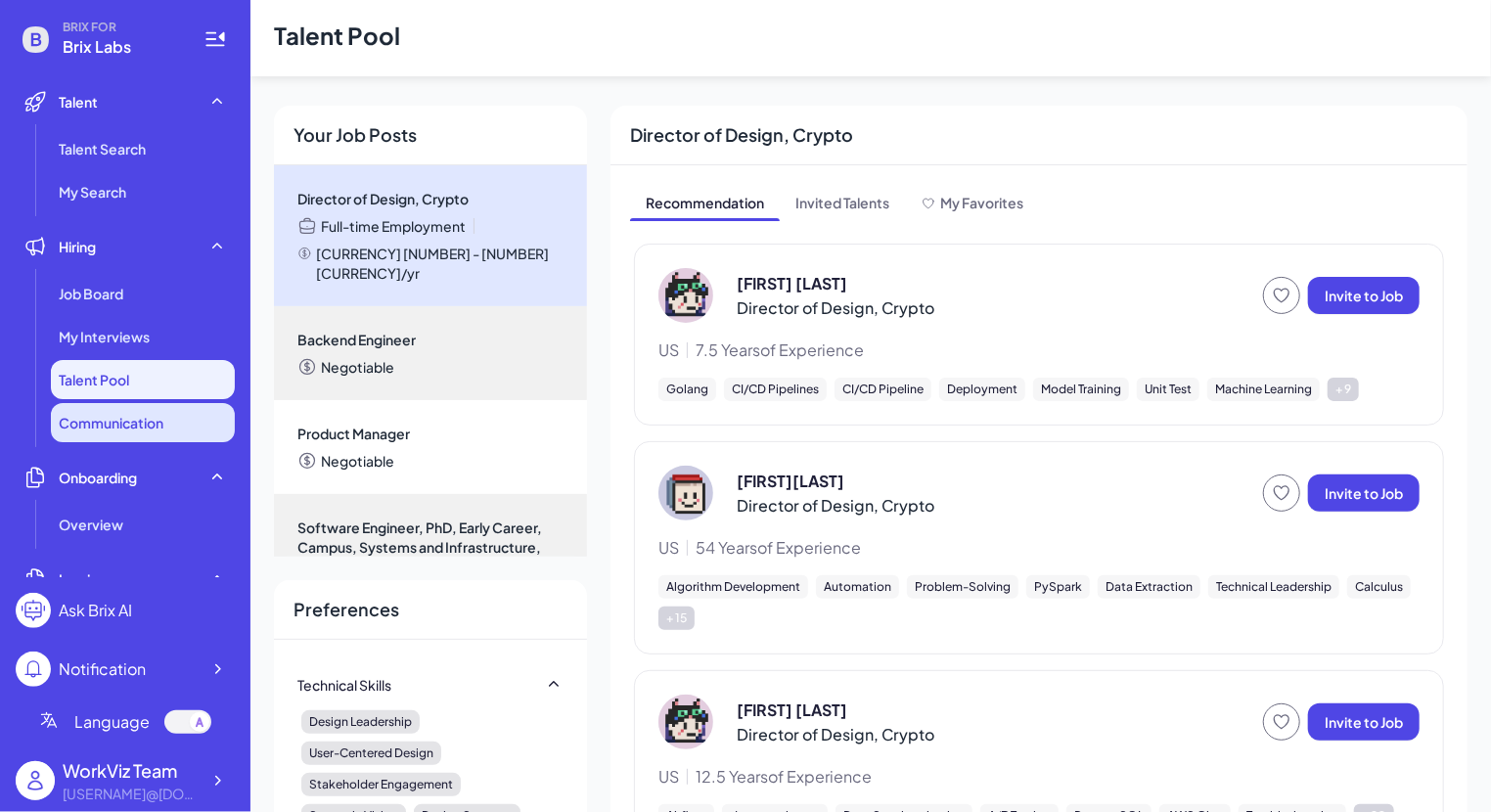 click on "Communication" at bounding box center (143, 423) 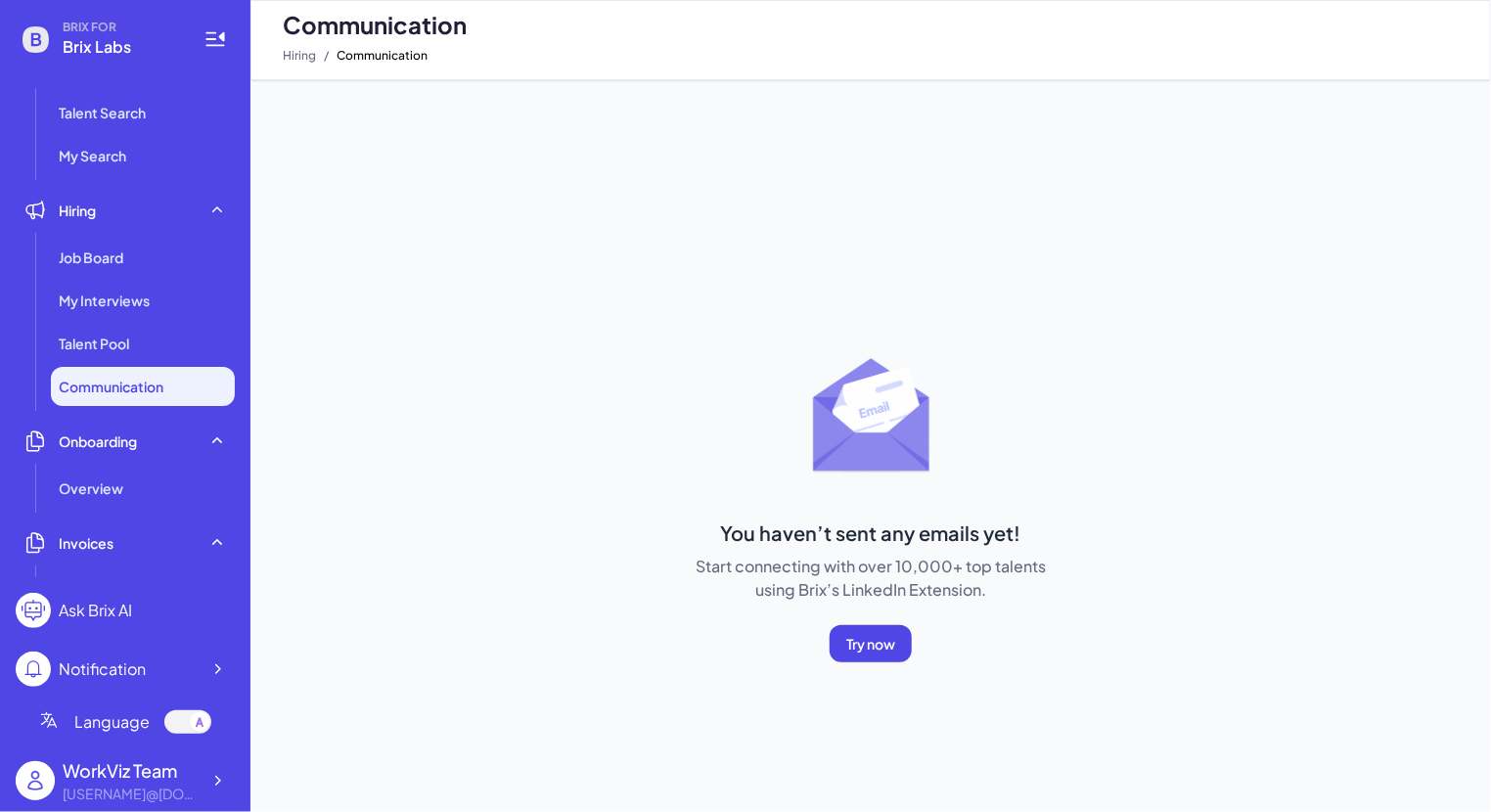 scroll, scrollTop: 47, scrollLeft: 0, axis: vertical 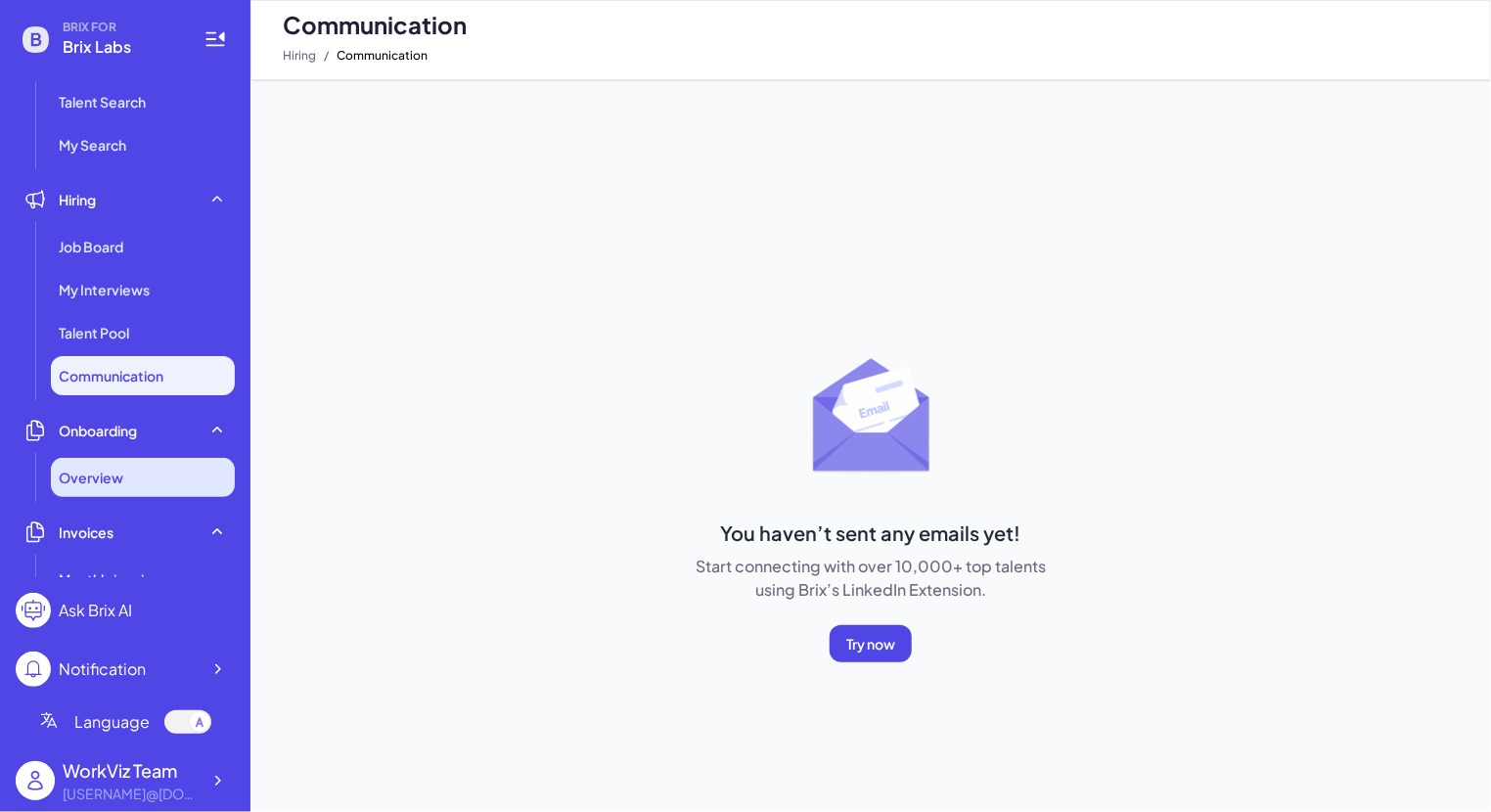 click on "Overview" at bounding box center [143, 477] 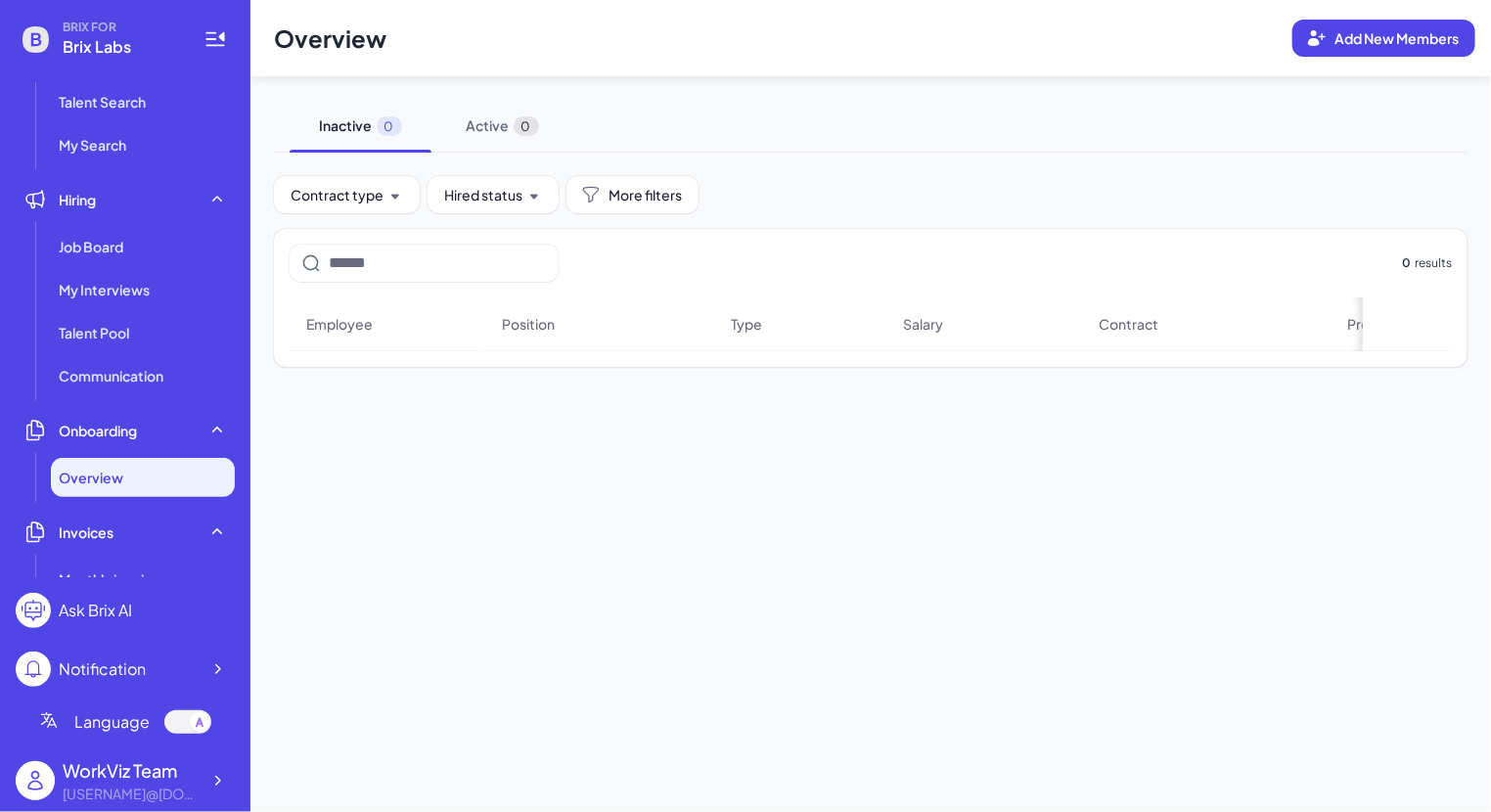 scroll, scrollTop: 334, scrollLeft: 0, axis: vertical 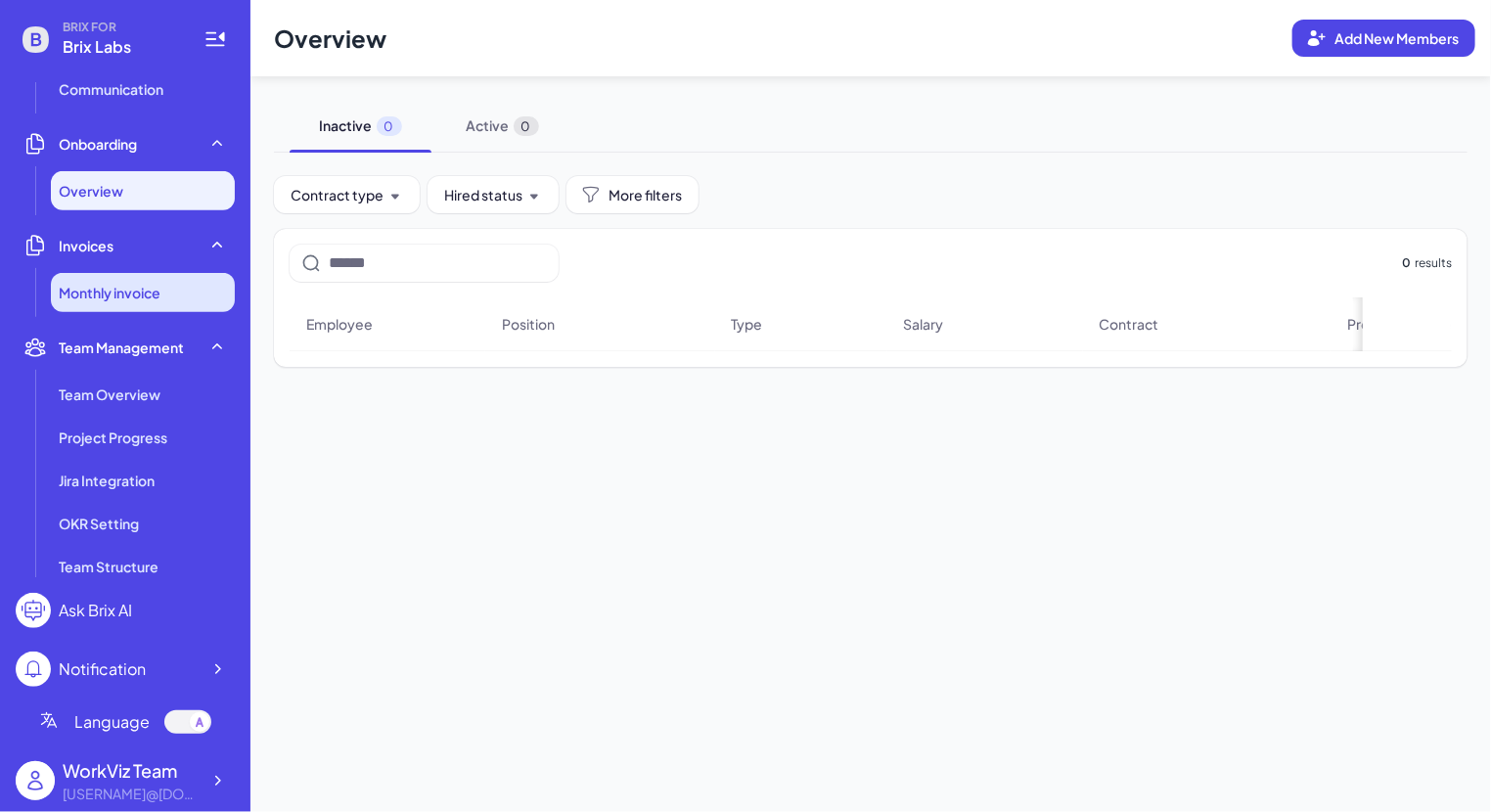 click on "Monthly invoice" at bounding box center [143, 293] 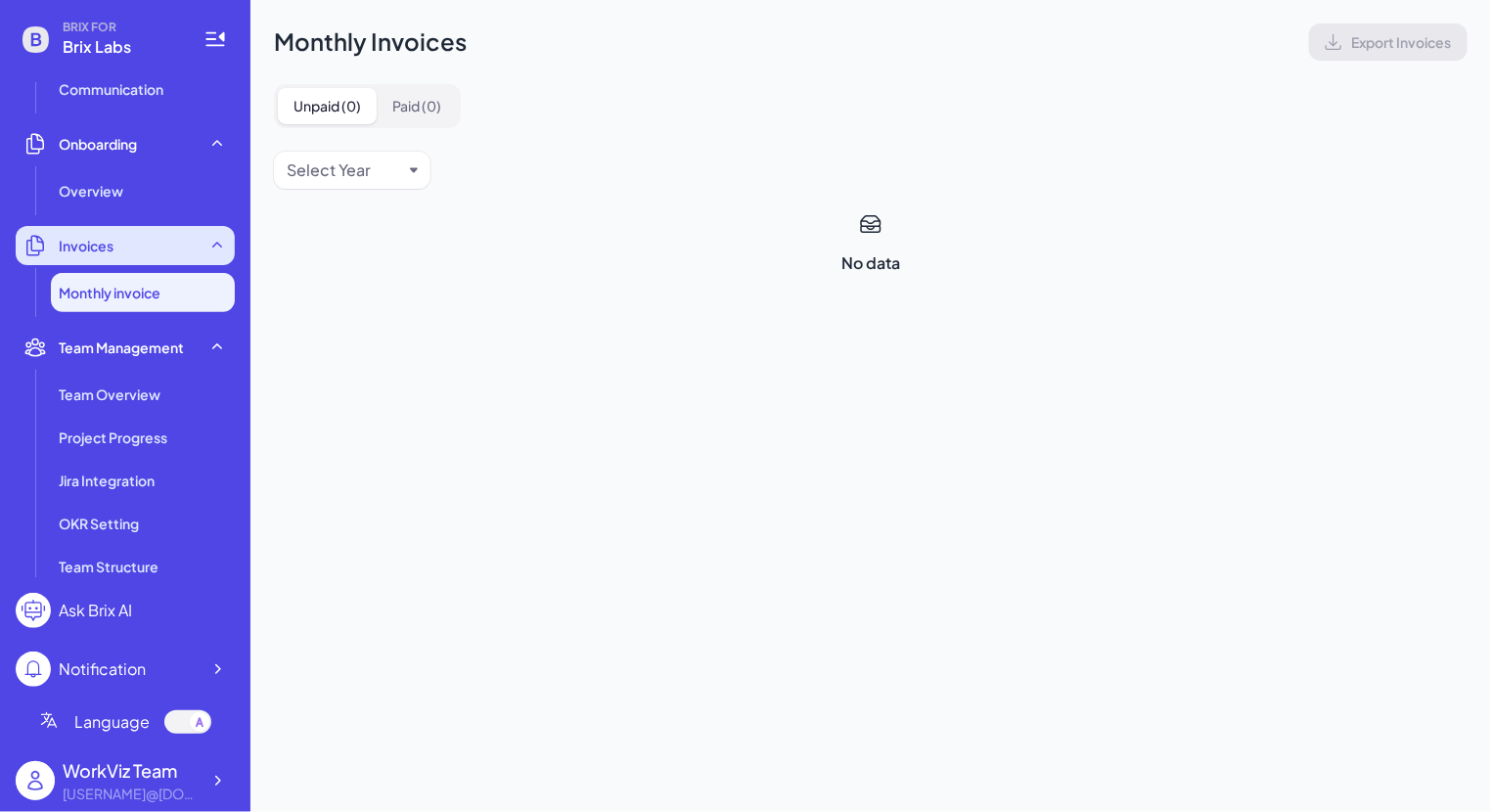 click on "Invoices" at bounding box center (125, 246) 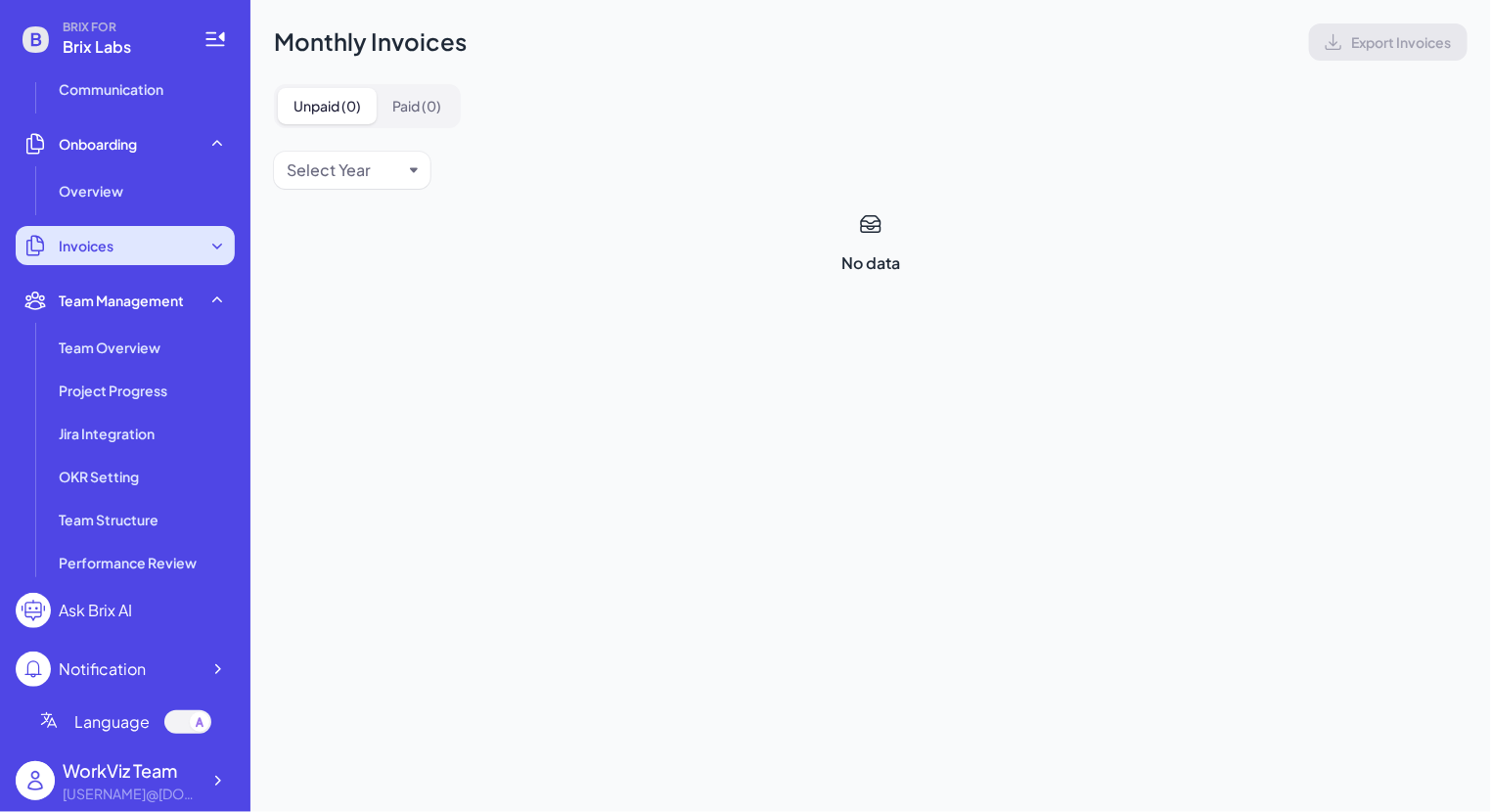 click on "Invoices" at bounding box center (125, 246) 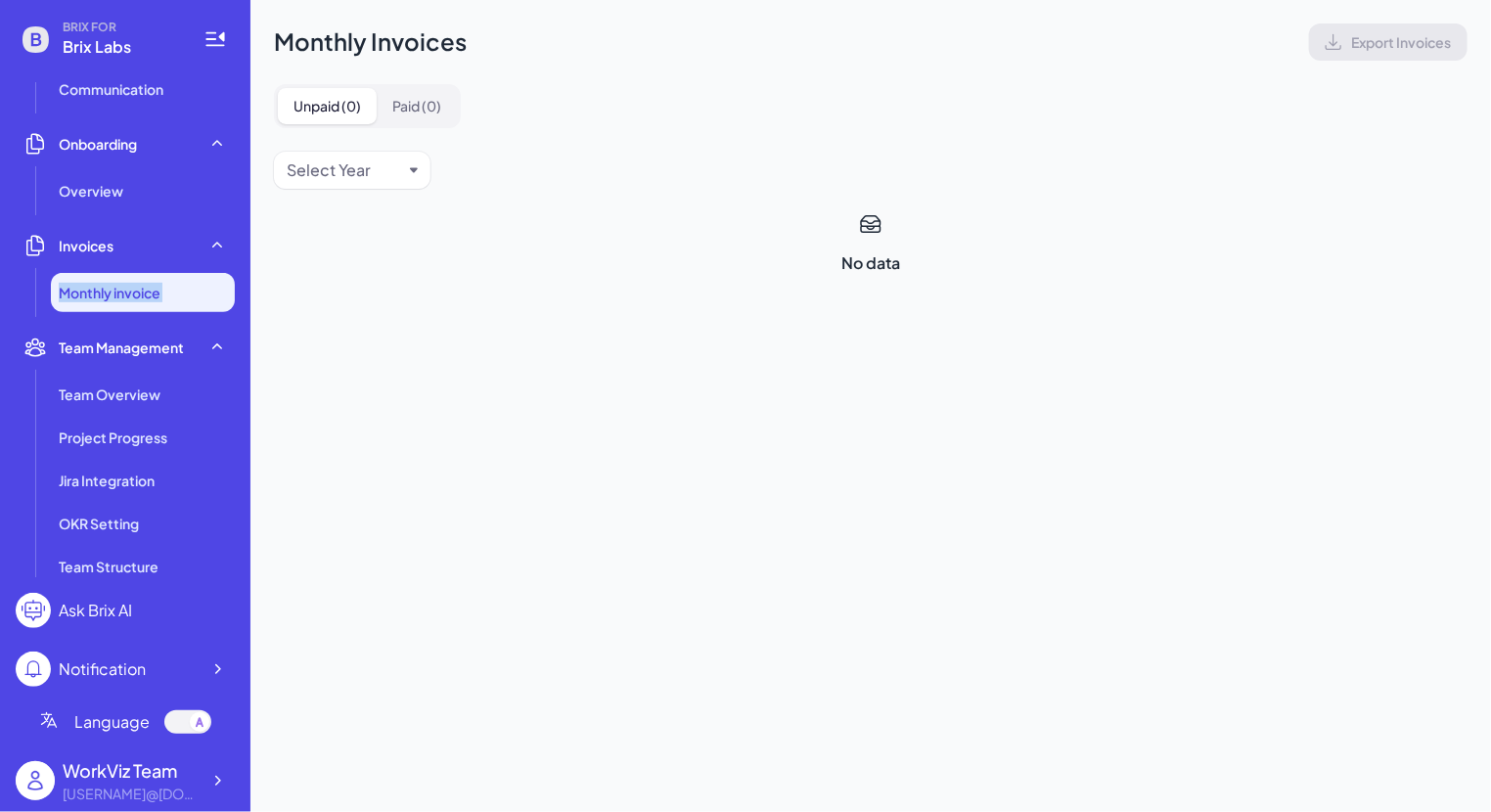 click on "Monthly invoice" at bounding box center [143, 293] 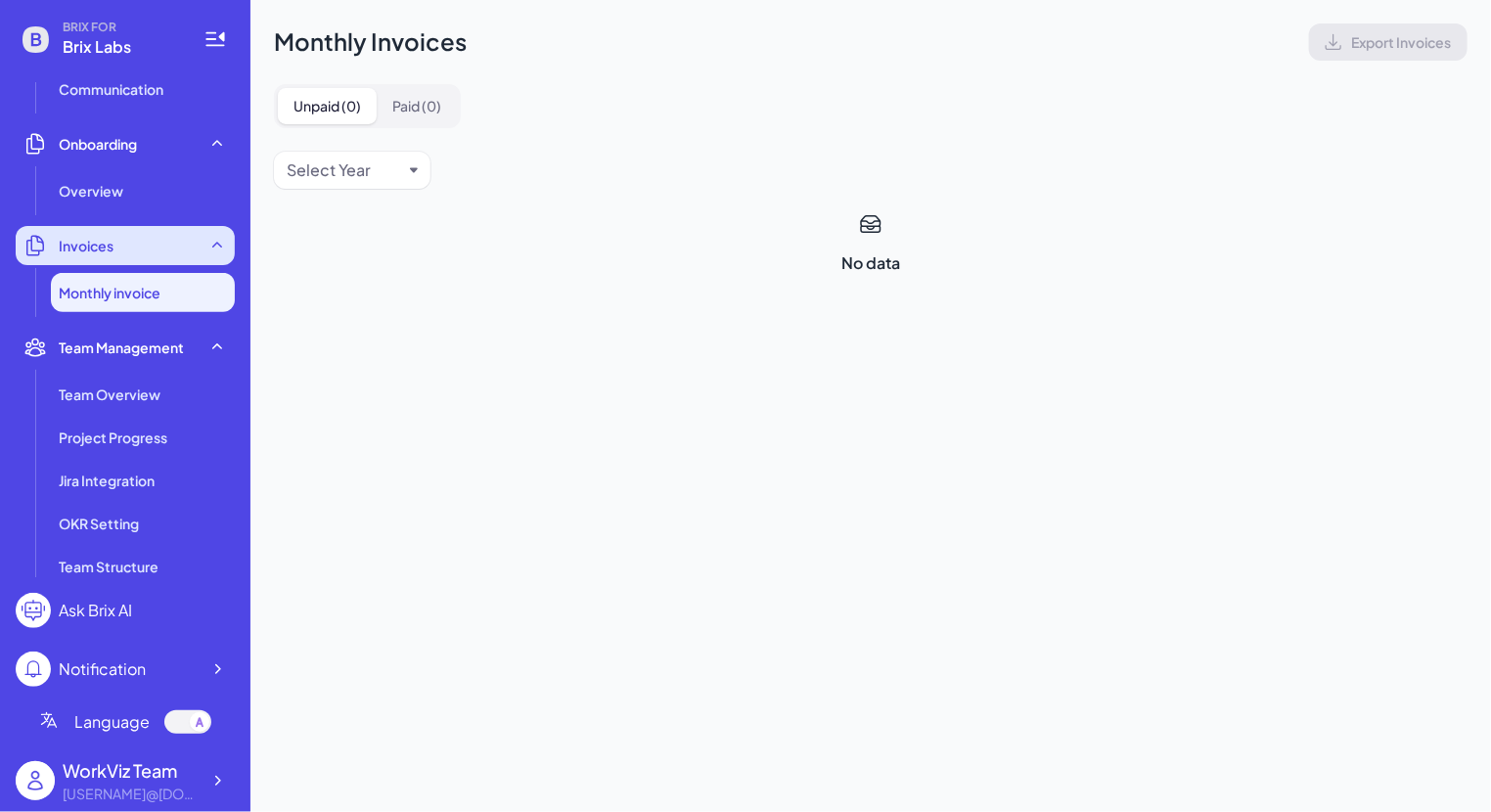 click on "Invoices" at bounding box center (125, 246) 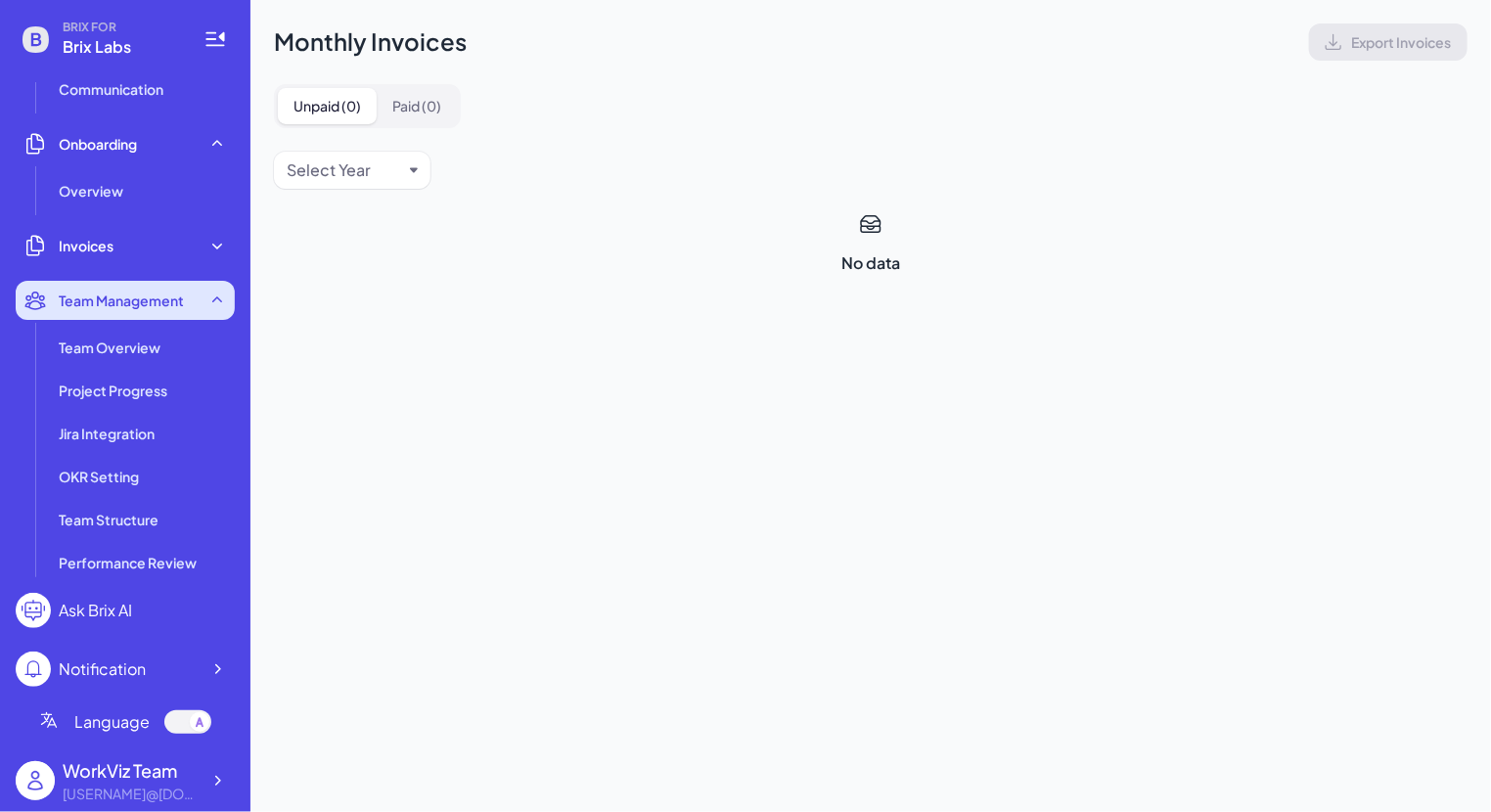 click 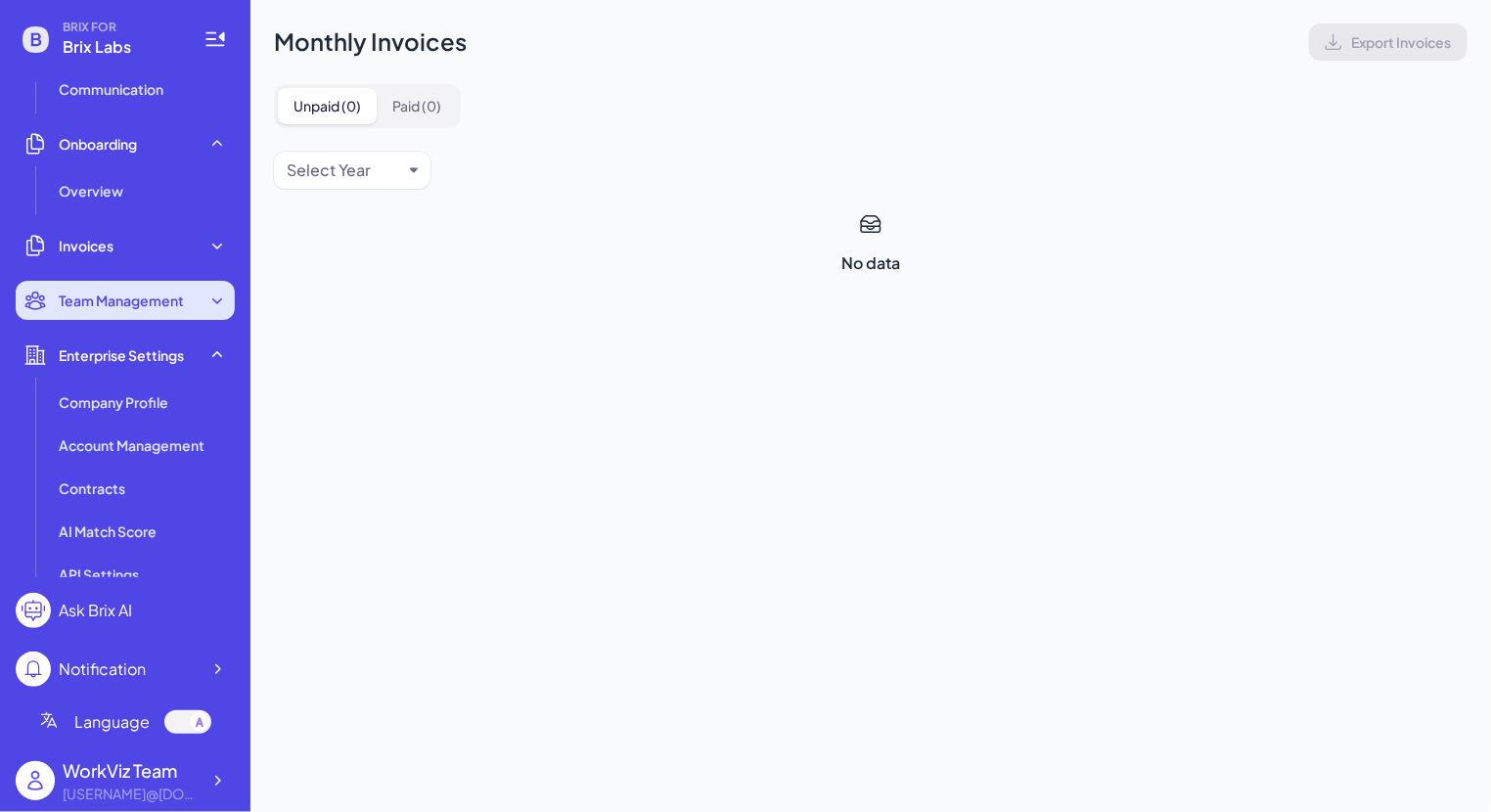 click 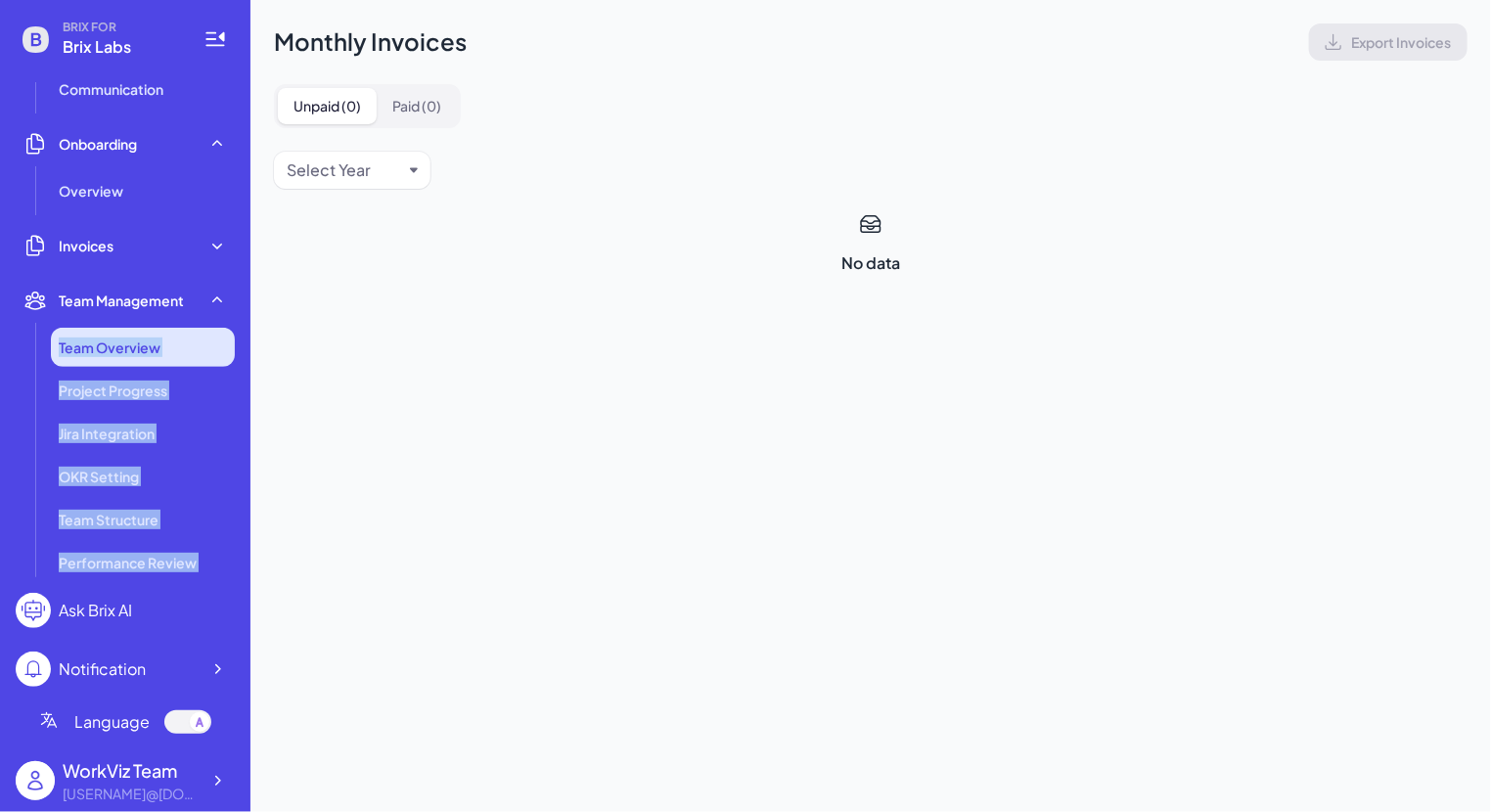 click on "Team Overview" at bounding box center (143, 347) 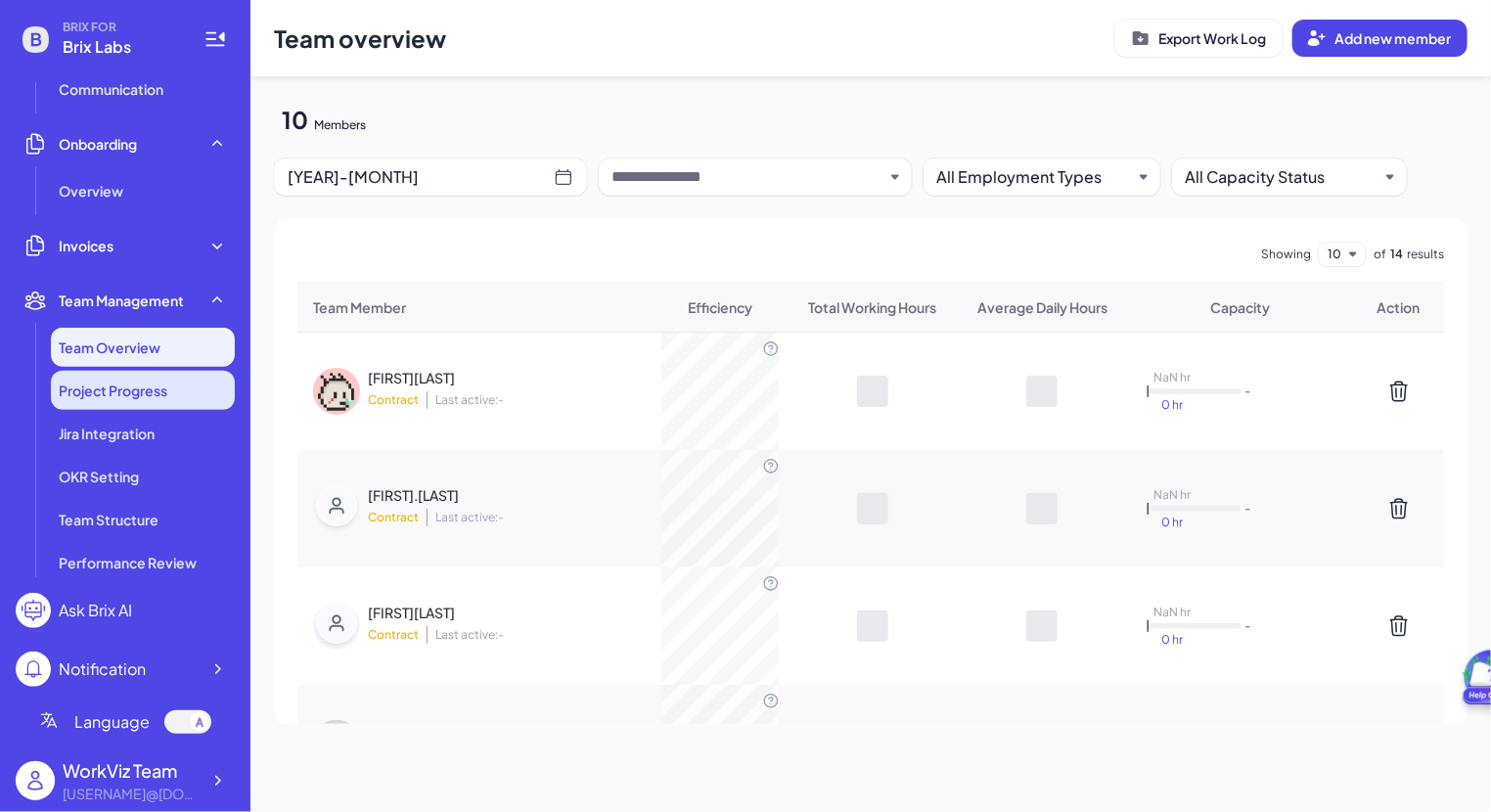 click on "Project Progress" at bounding box center [143, 390] 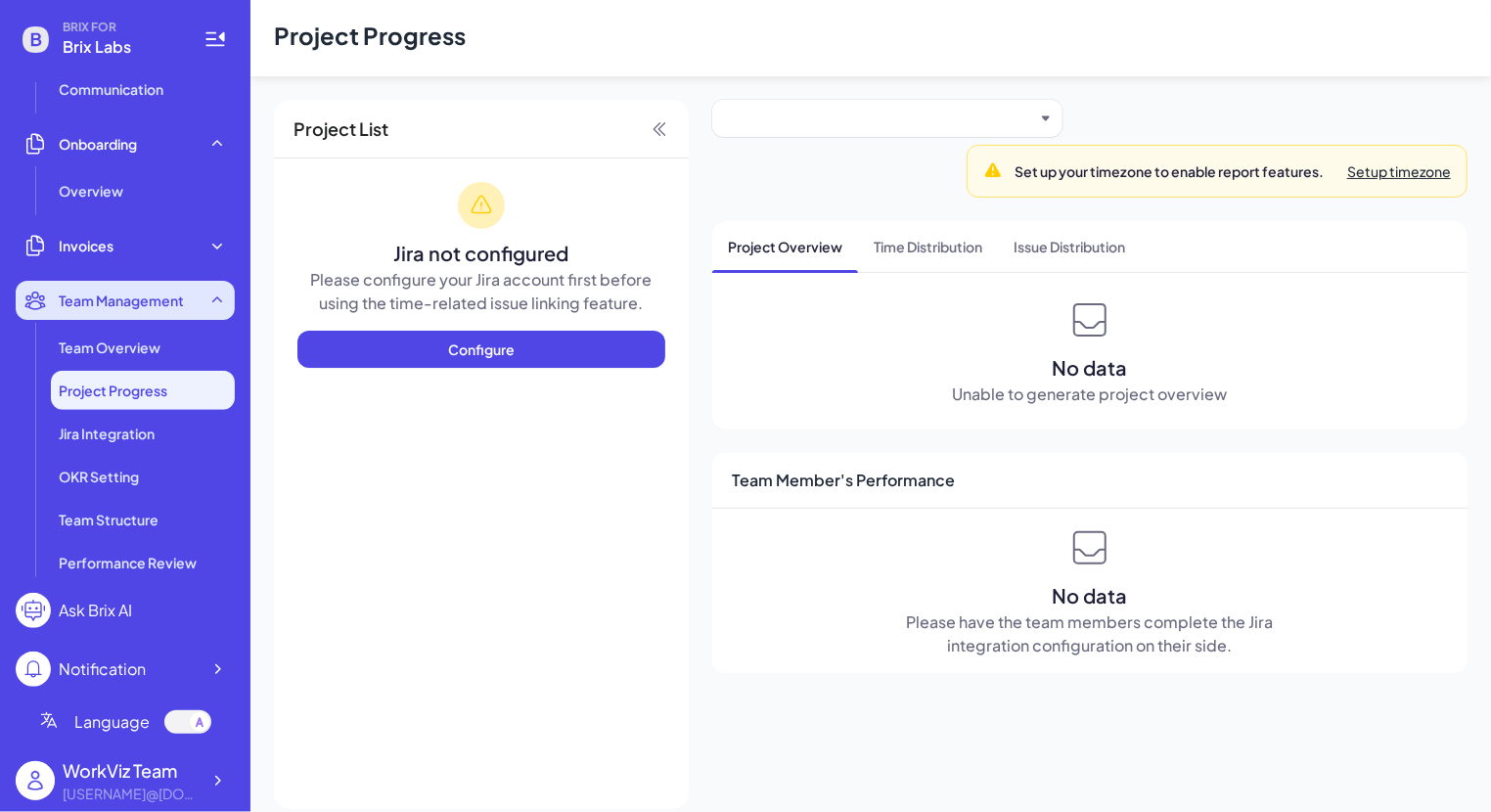 click 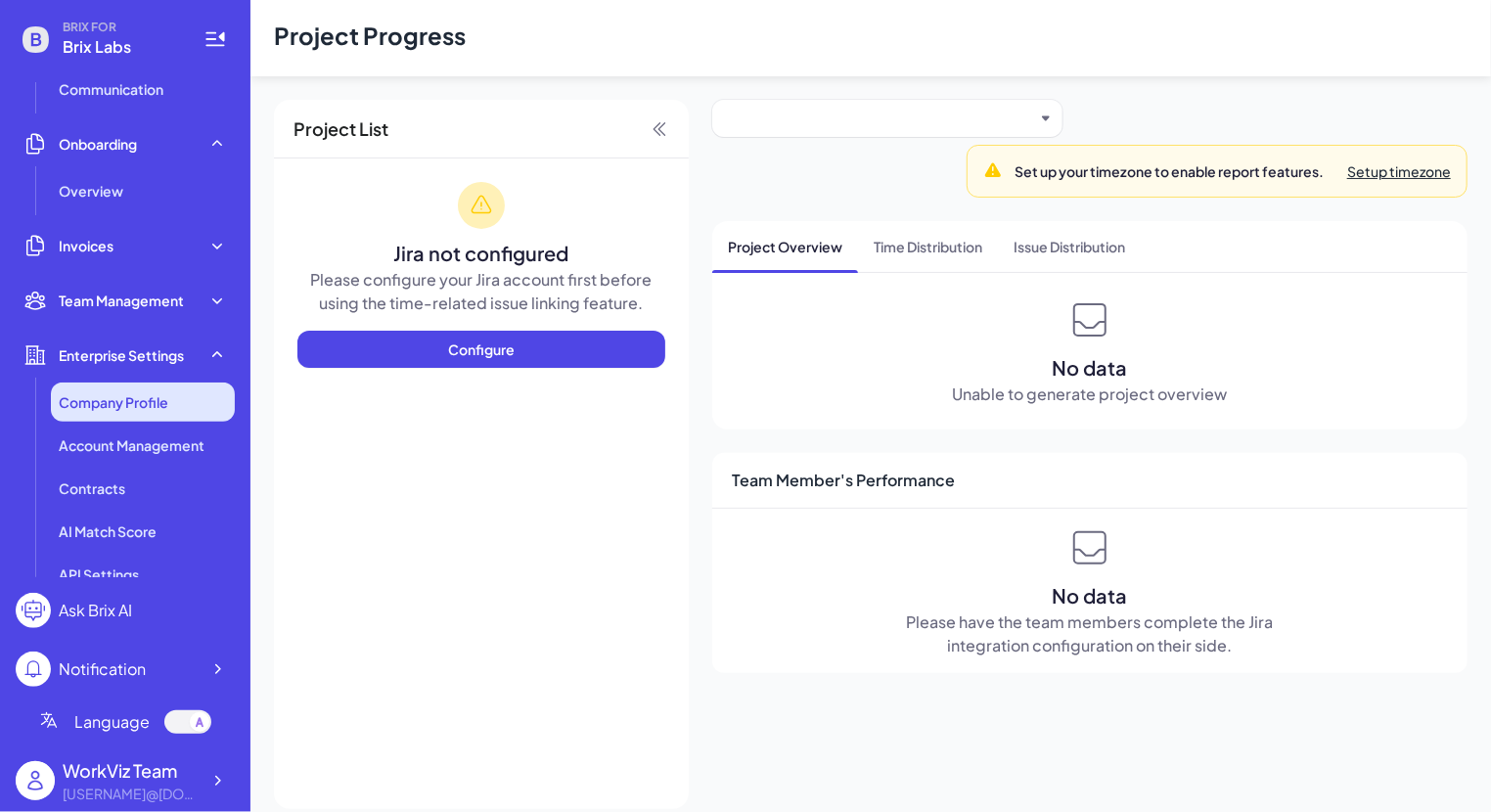 click on "Company Profile" at bounding box center [143, 402] 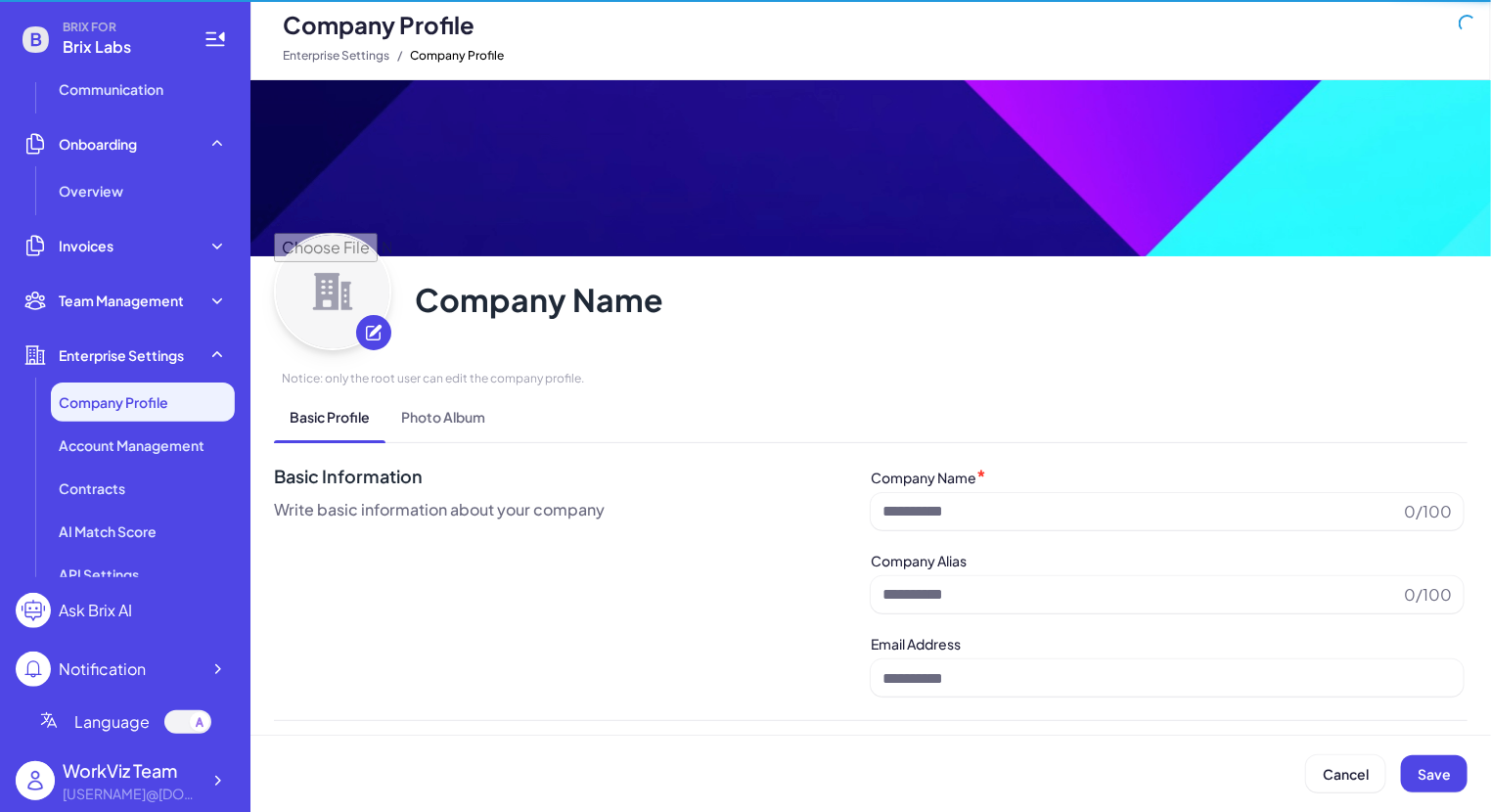type on "*********" 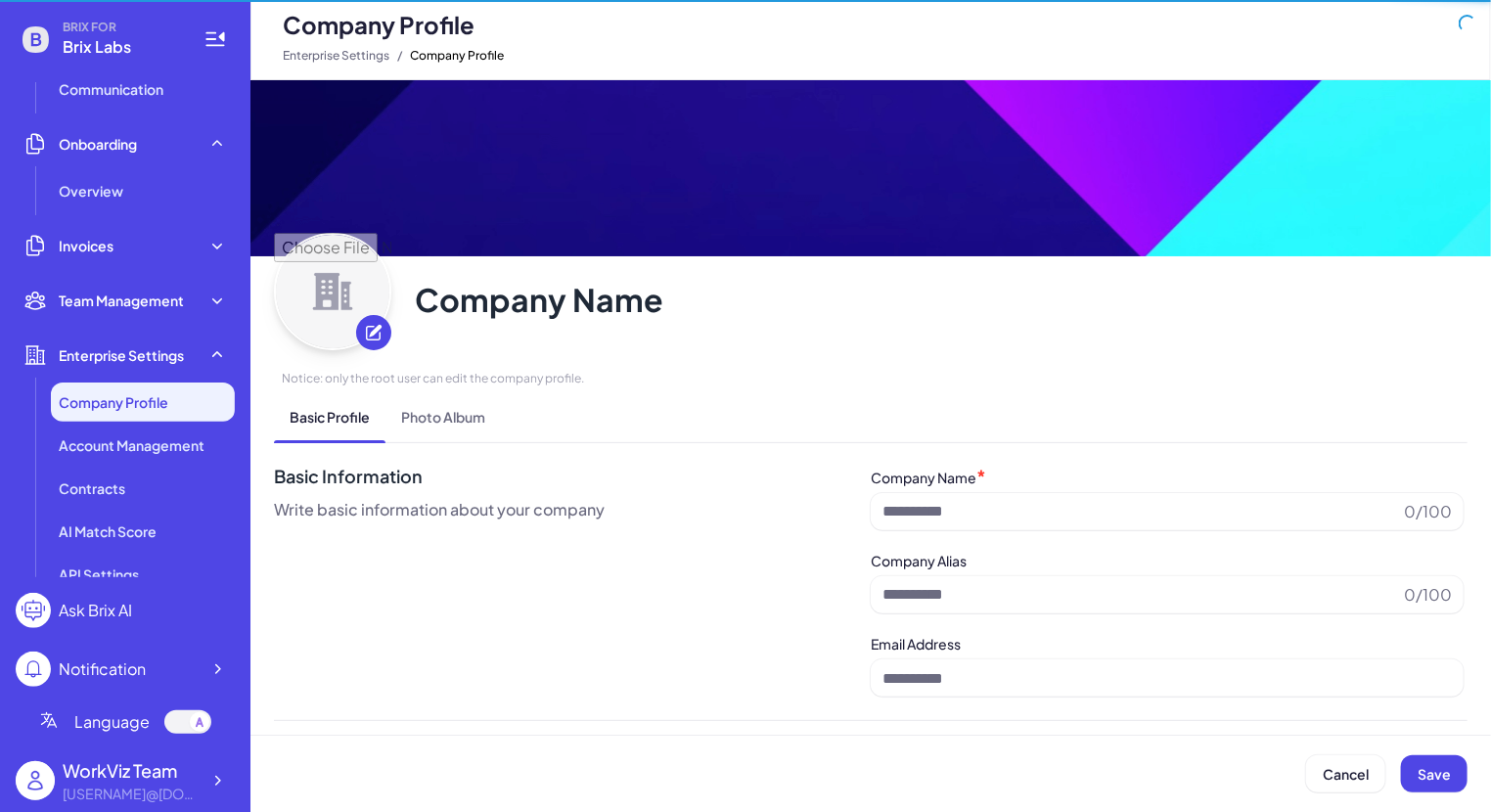 type on "**********" 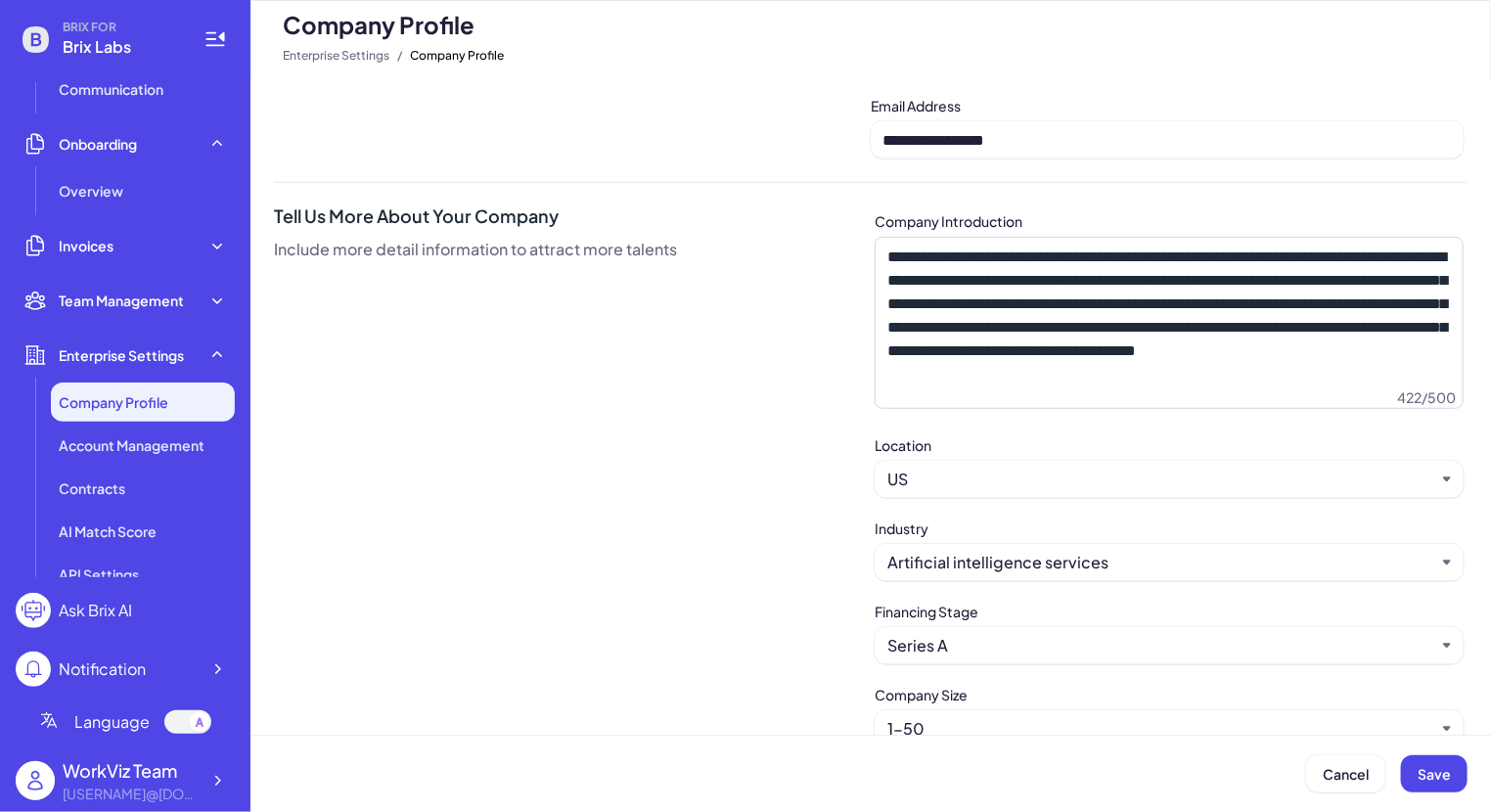 scroll, scrollTop: 566, scrollLeft: 0, axis: vertical 